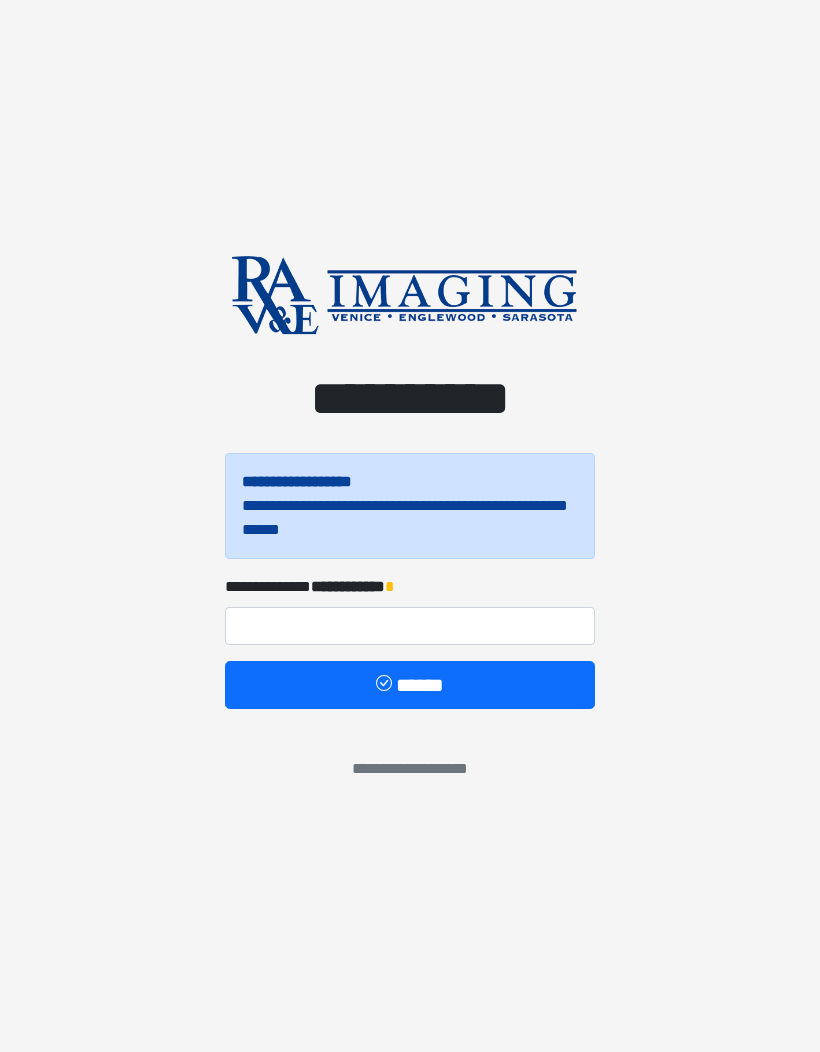 scroll, scrollTop: 0, scrollLeft: 0, axis: both 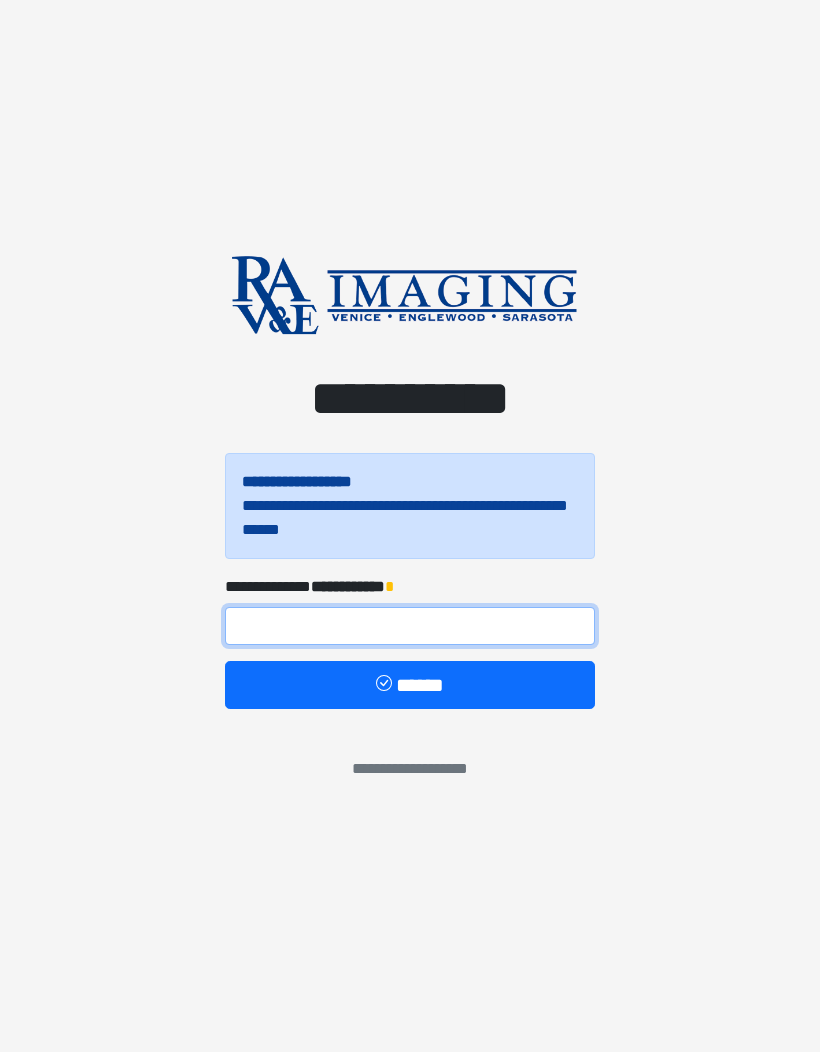 click at bounding box center [410, 626] 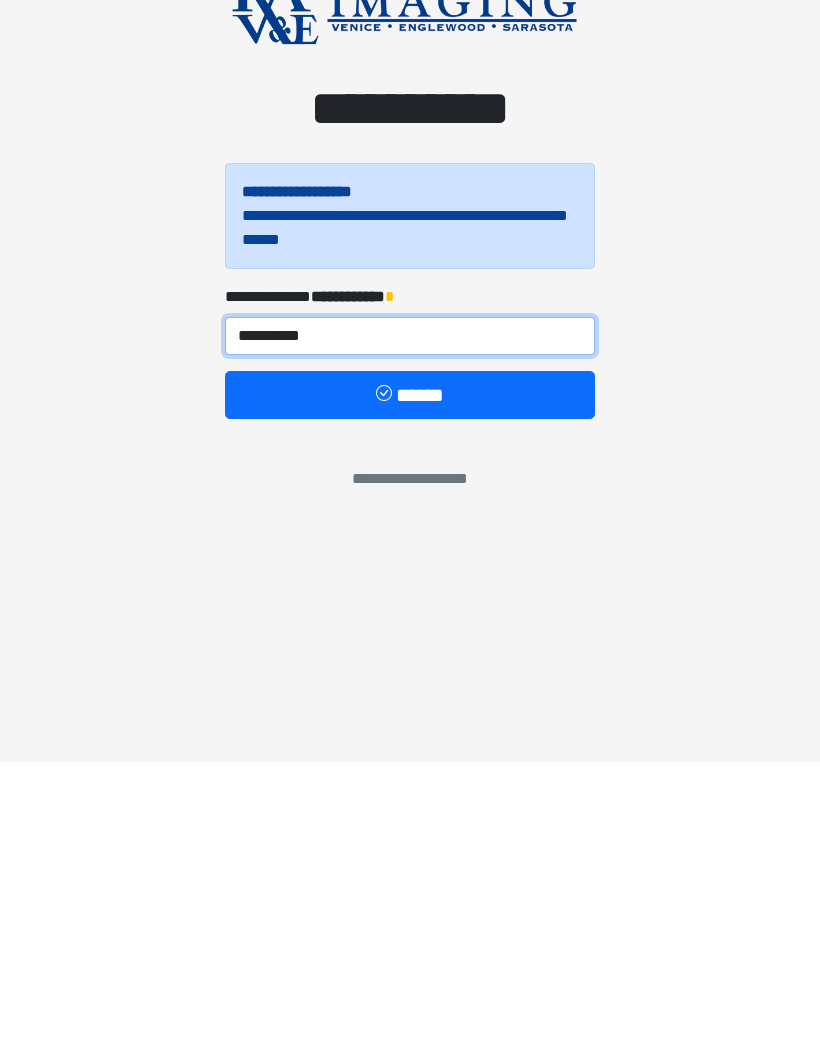 type on "**********" 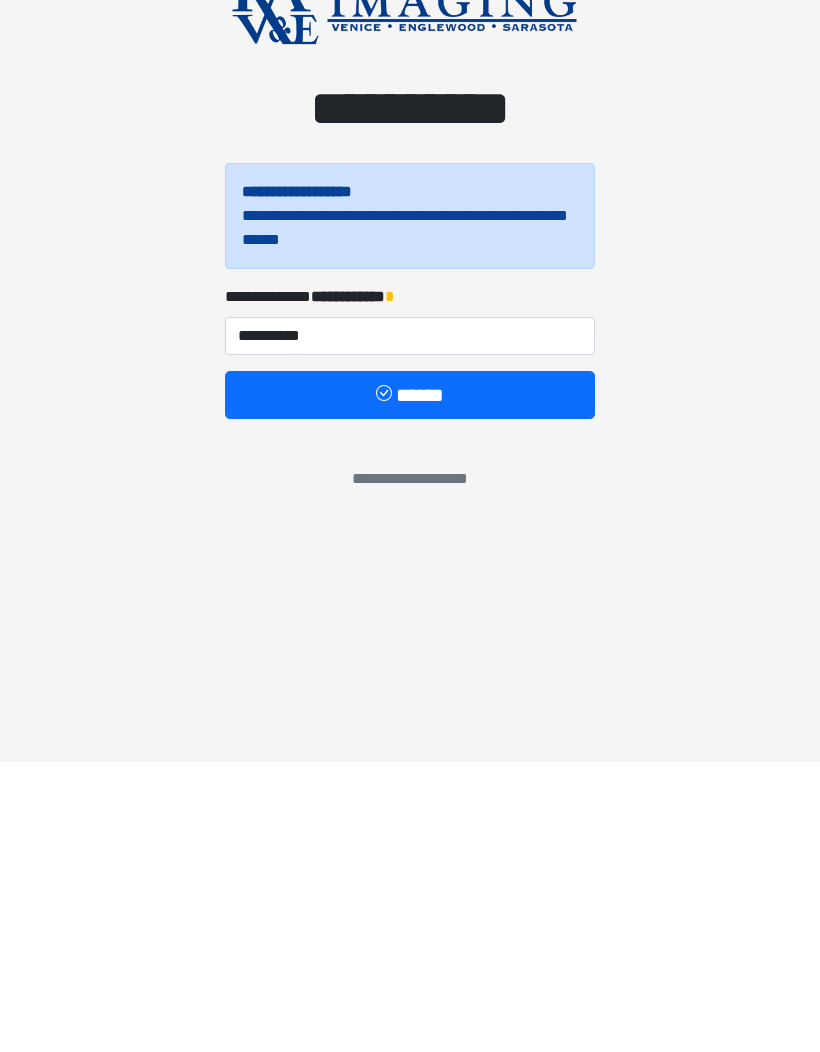 click on "******" at bounding box center (410, 685) 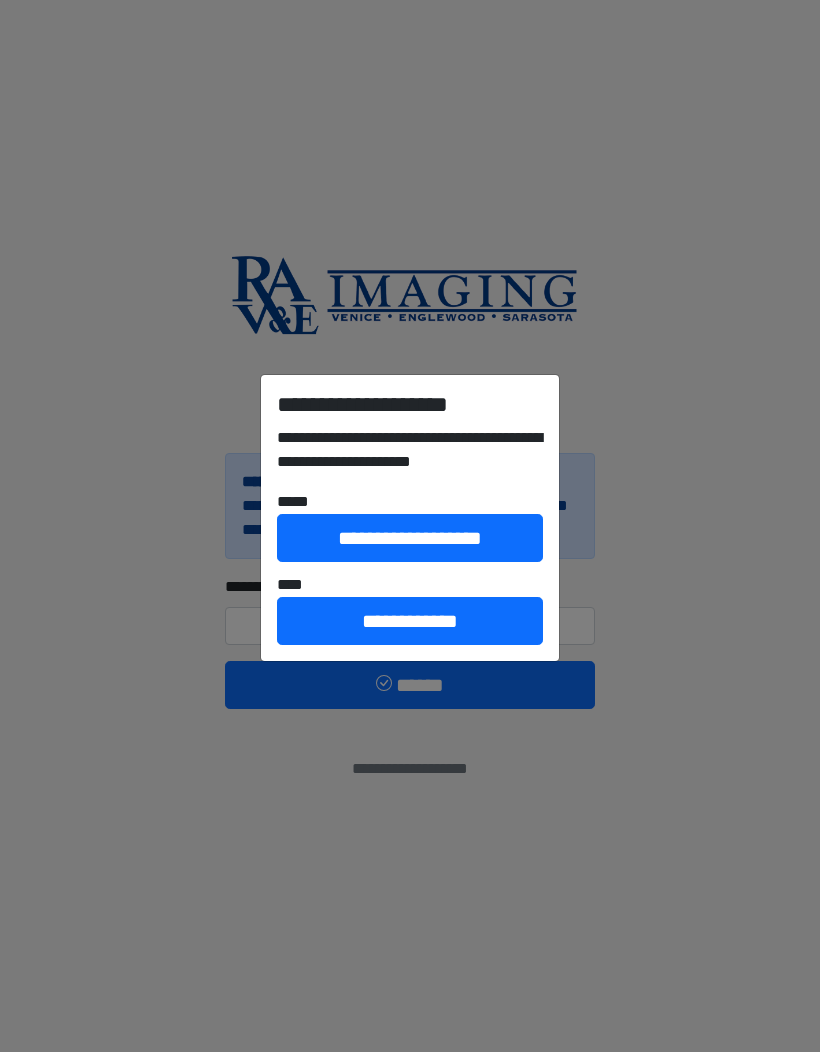 click on "**********" at bounding box center (410, 621) 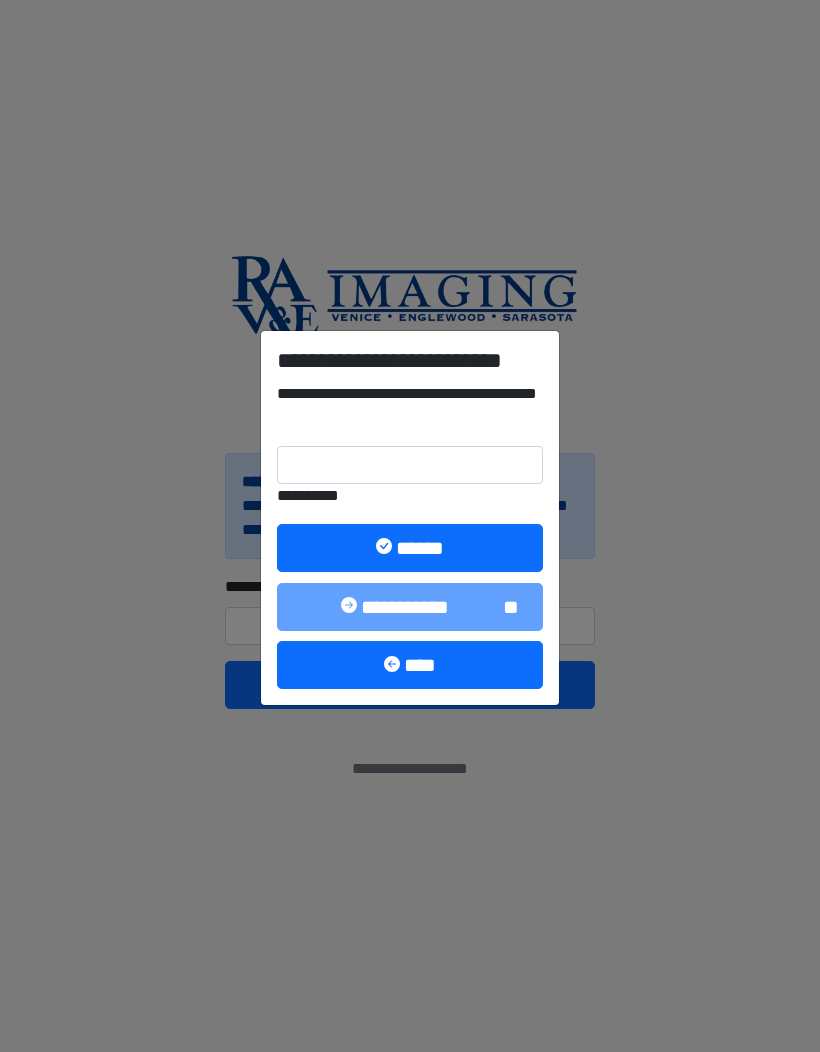 click on "**********" at bounding box center (410, 465) 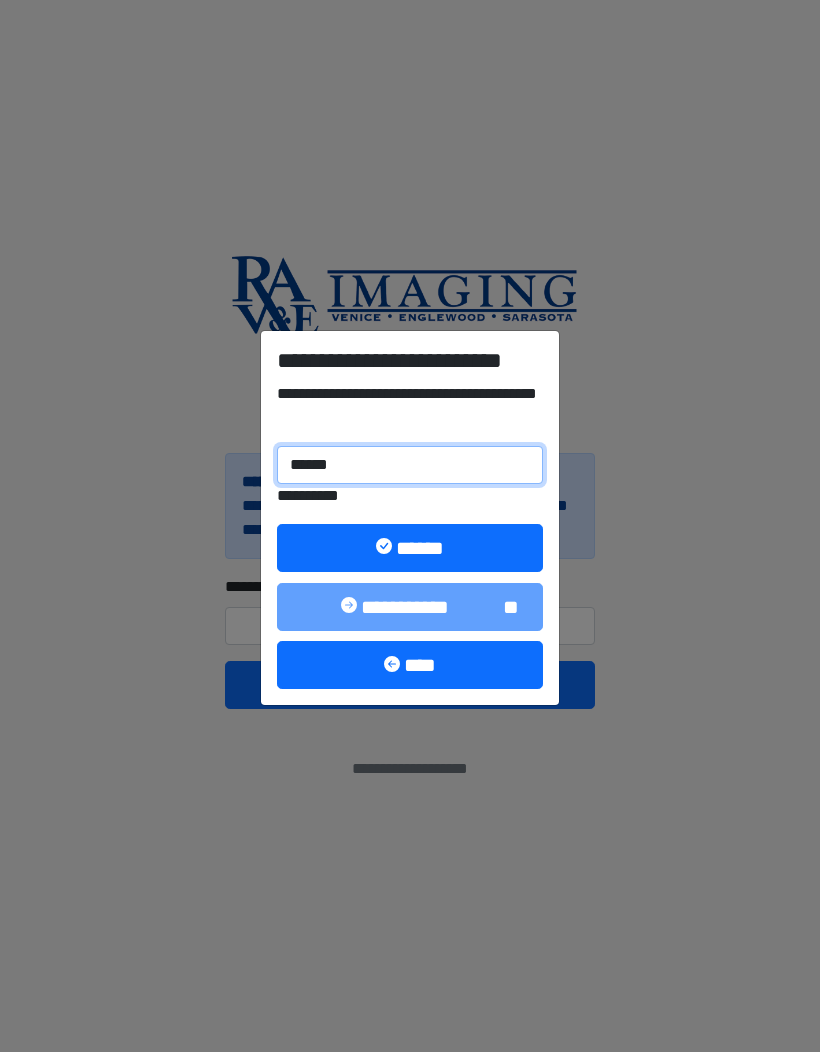 type on "******" 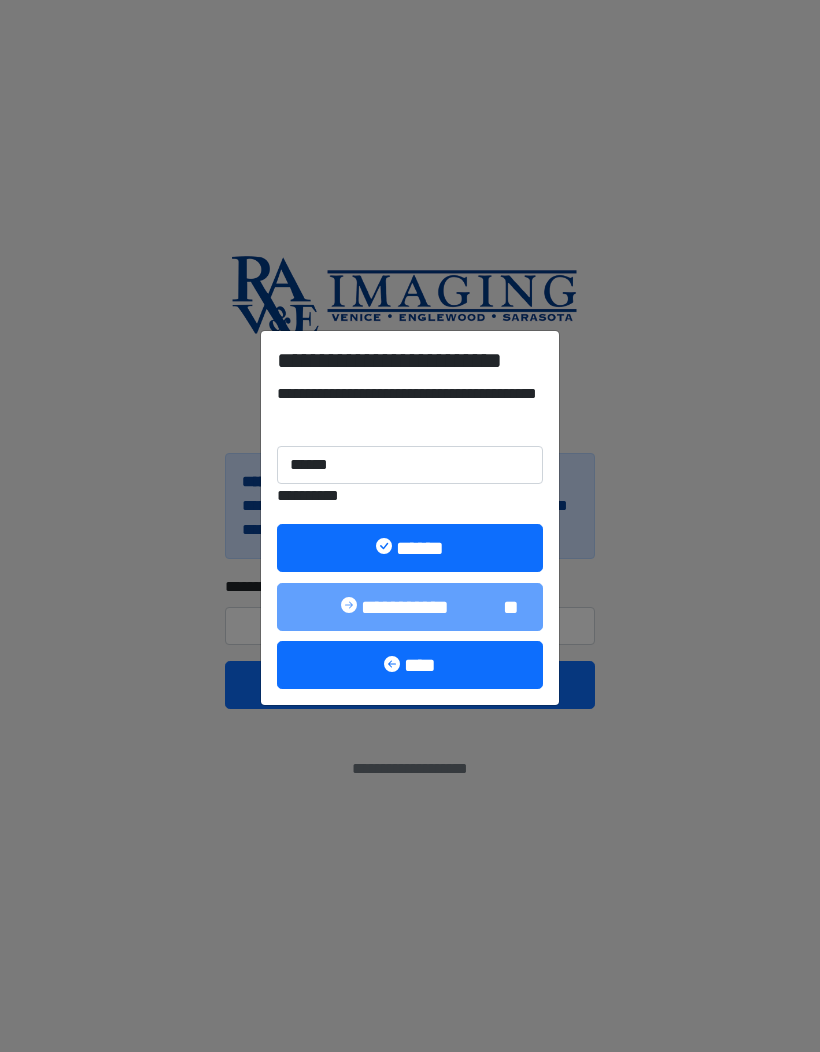 click on "******" at bounding box center [410, 548] 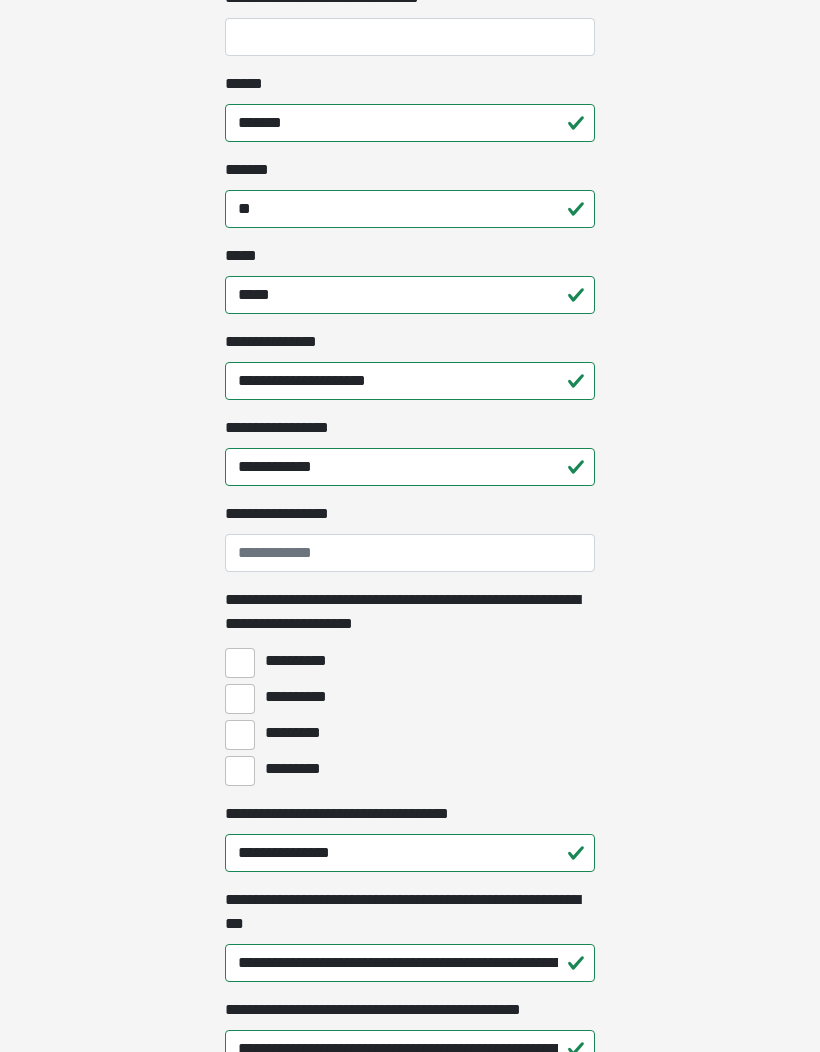 scroll, scrollTop: 1052, scrollLeft: 0, axis: vertical 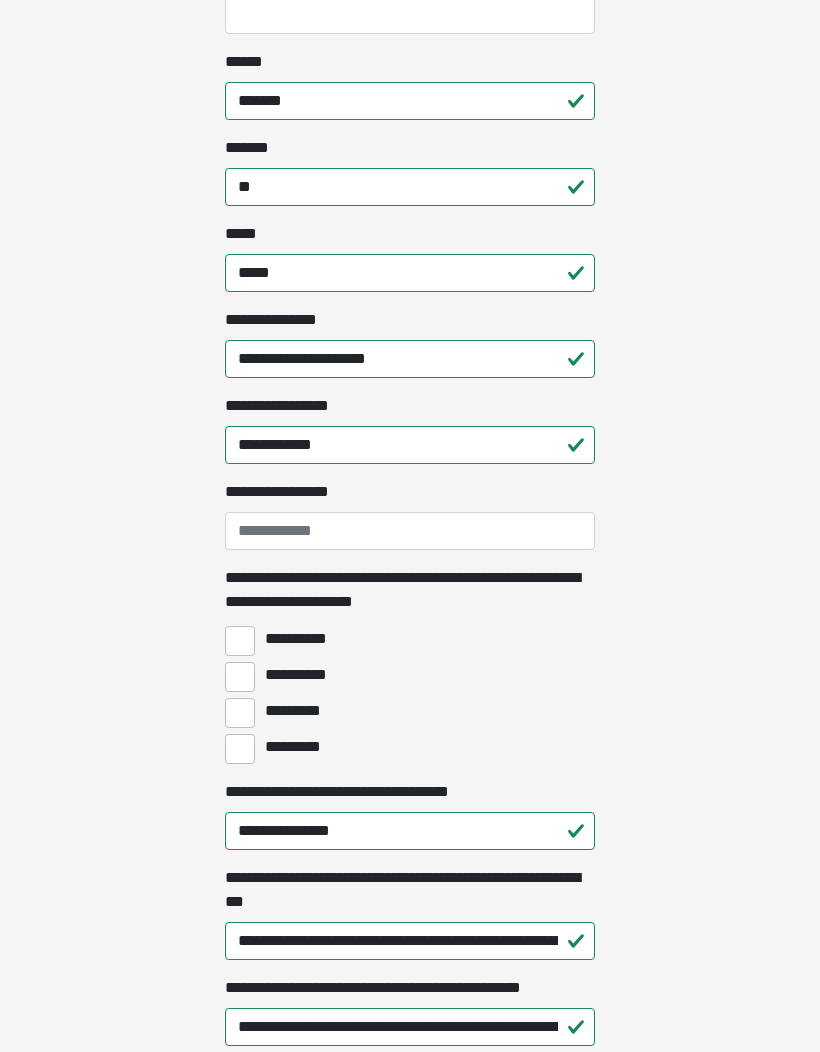 click on "**********" at bounding box center (240, 678) 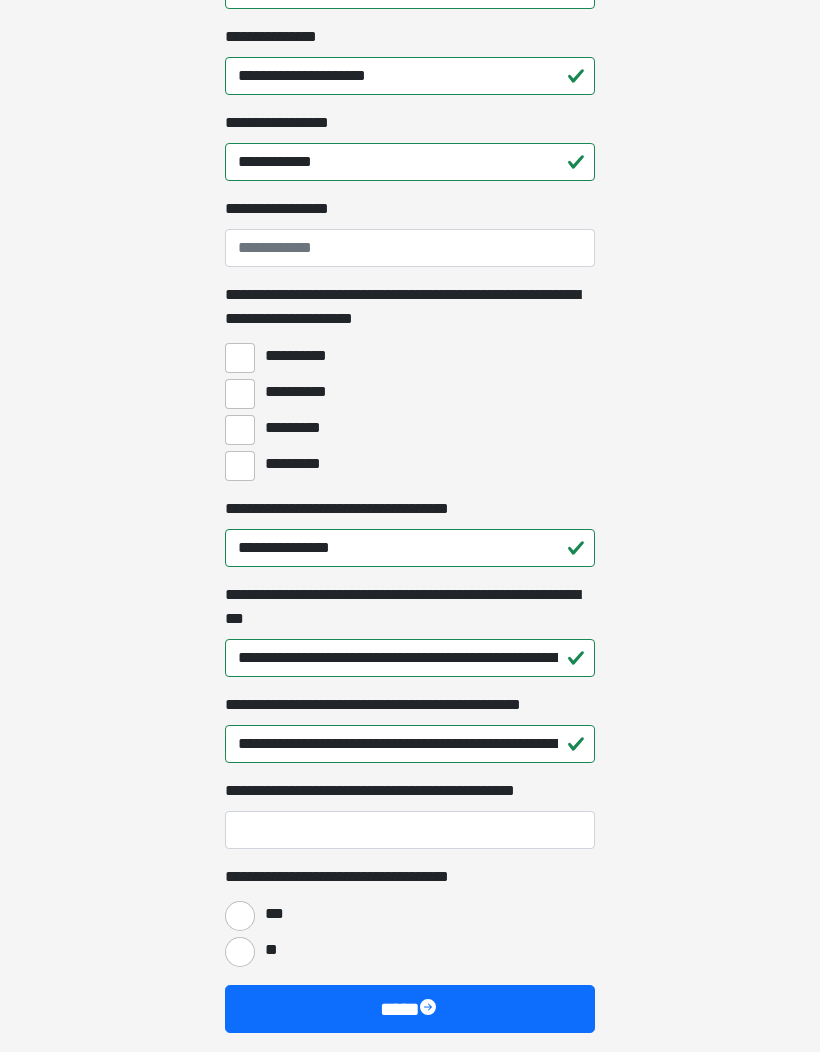 scroll, scrollTop: 1338, scrollLeft: 0, axis: vertical 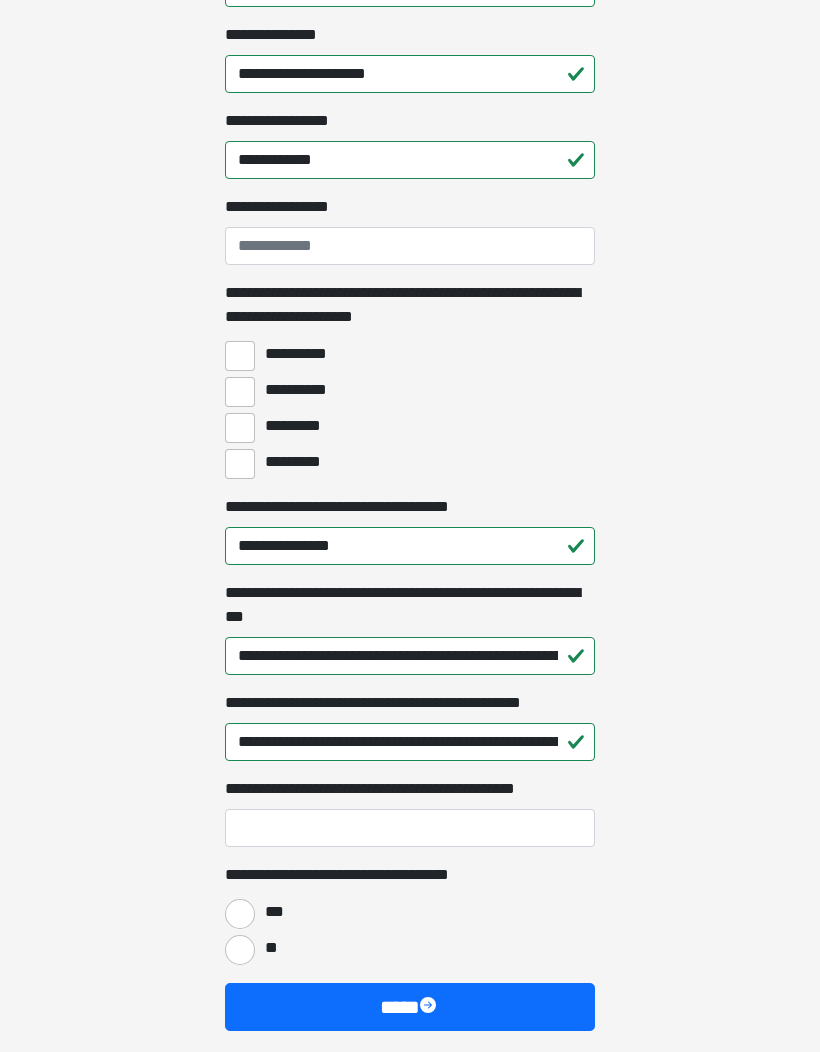 click on "***" at bounding box center [240, 914] 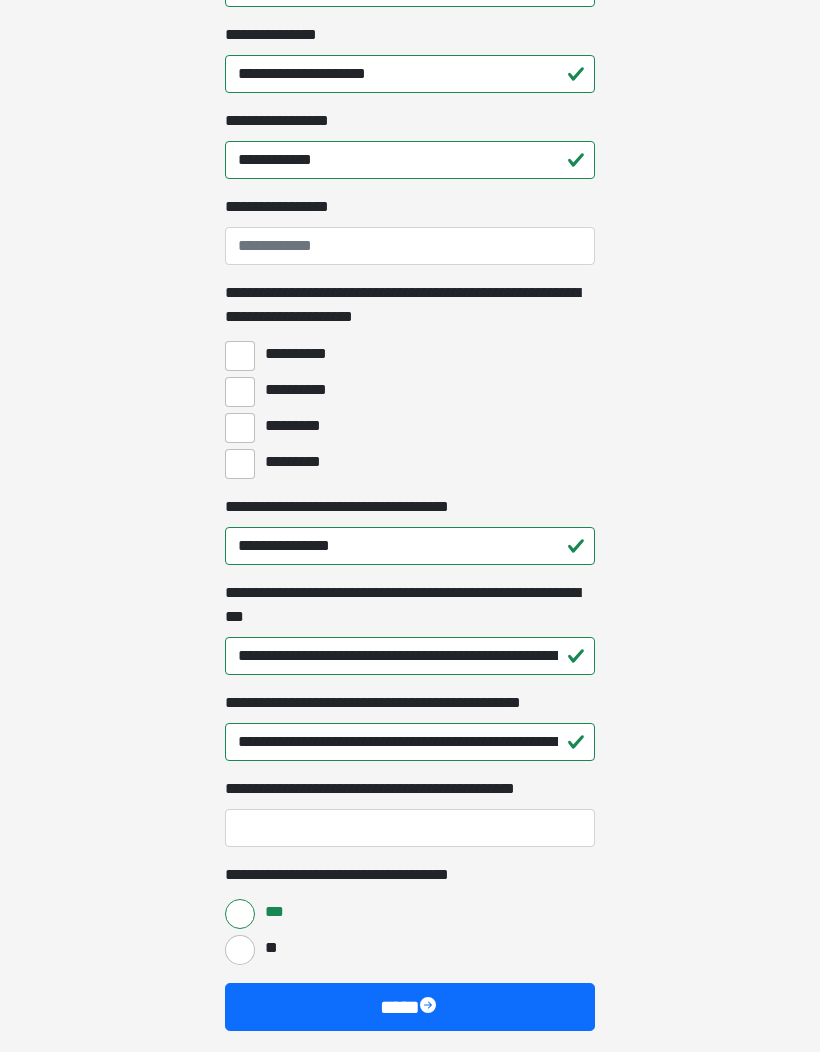 click on "****" at bounding box center [410, 1007] 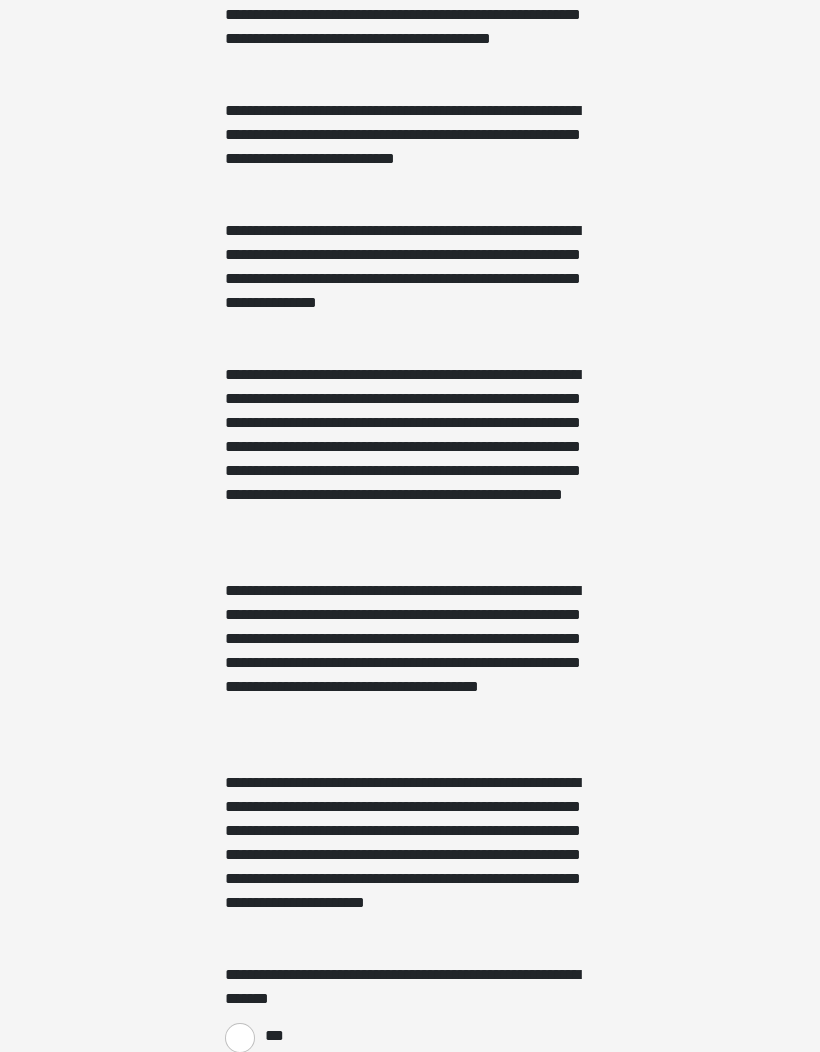 scroll, scrollTop: 545, scrollLeft: 0, axis: vertical 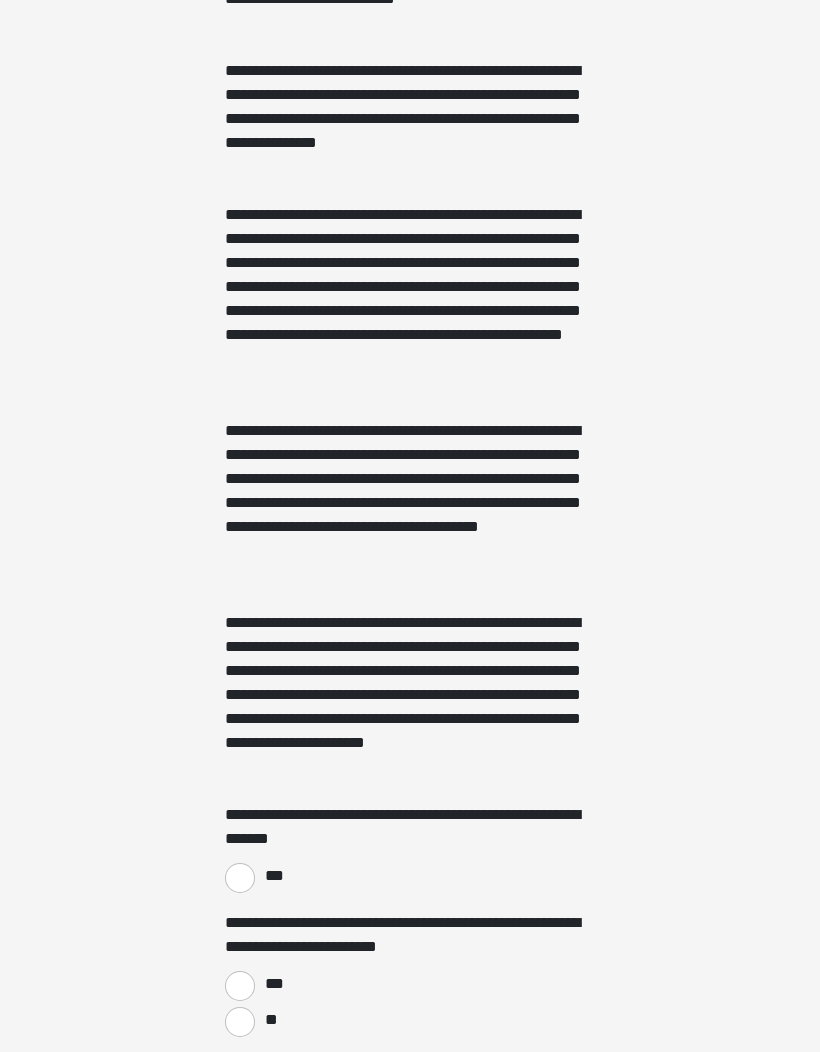 click on "***" at bounding box center [273, 876] 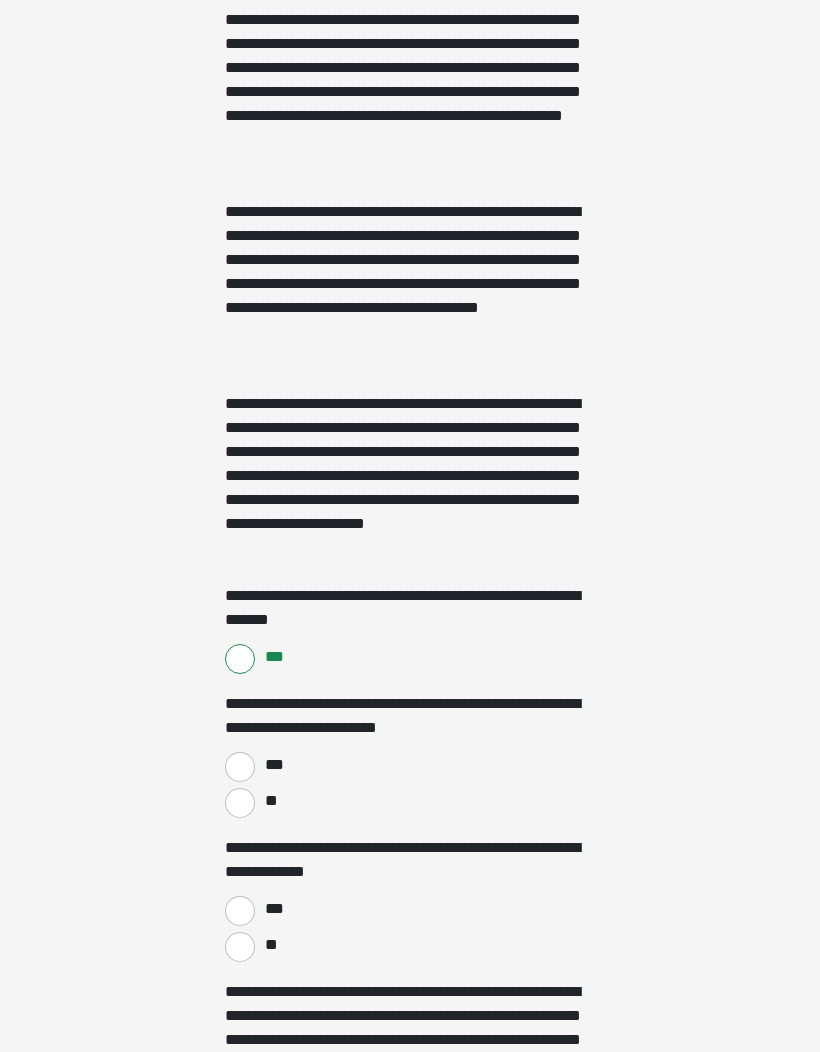 scroll, scrollTop: 939, scrollLeft: 0, axis: vertical 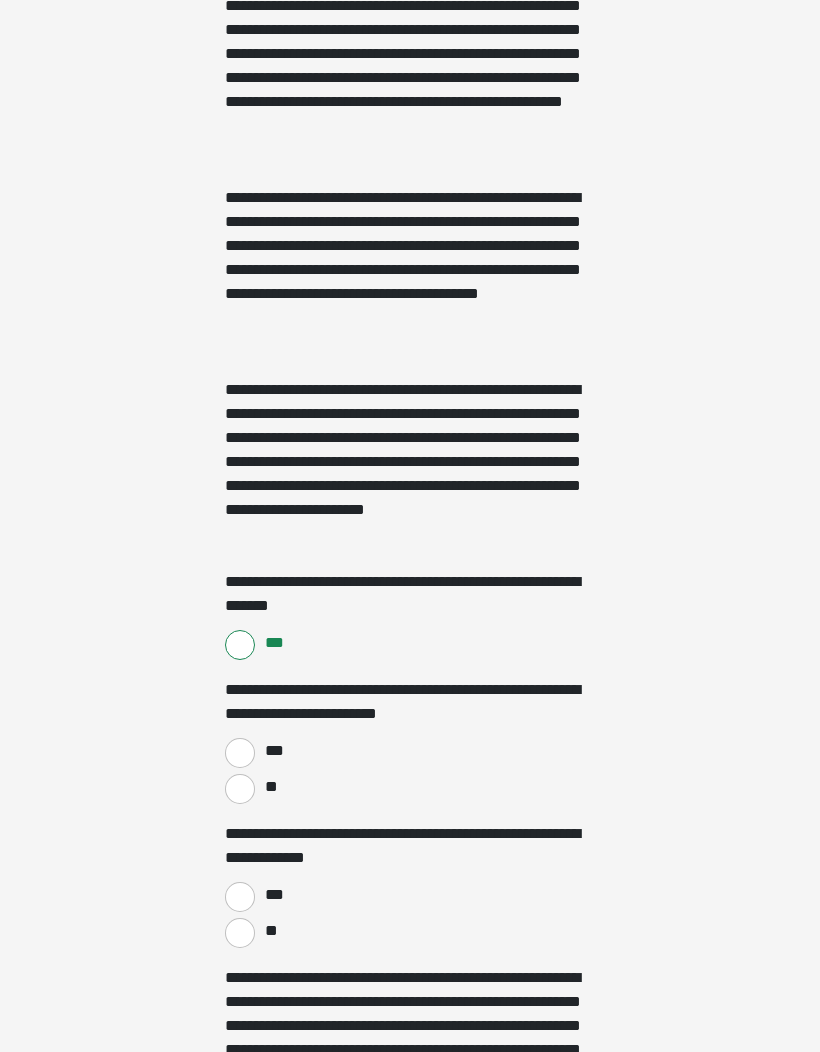 click on "***" at bounding box center (240, 753) 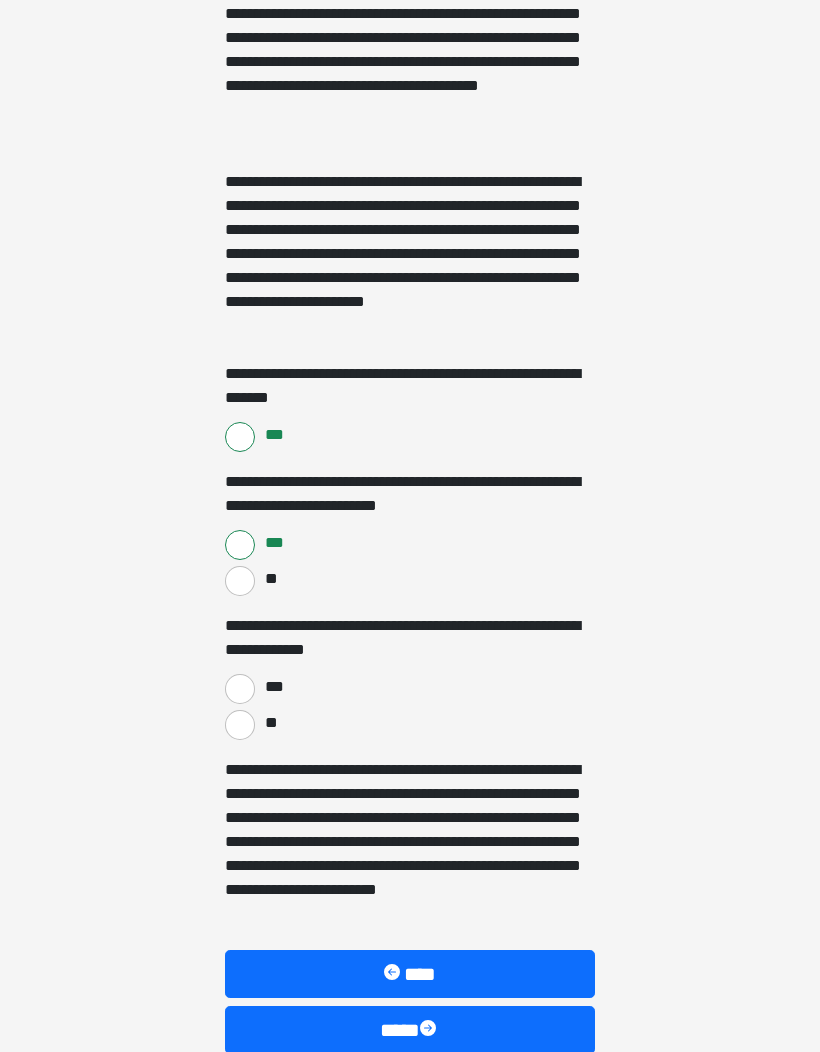 scroll, scrollTop: 1170, scrollLeft: 0, axis: vertical 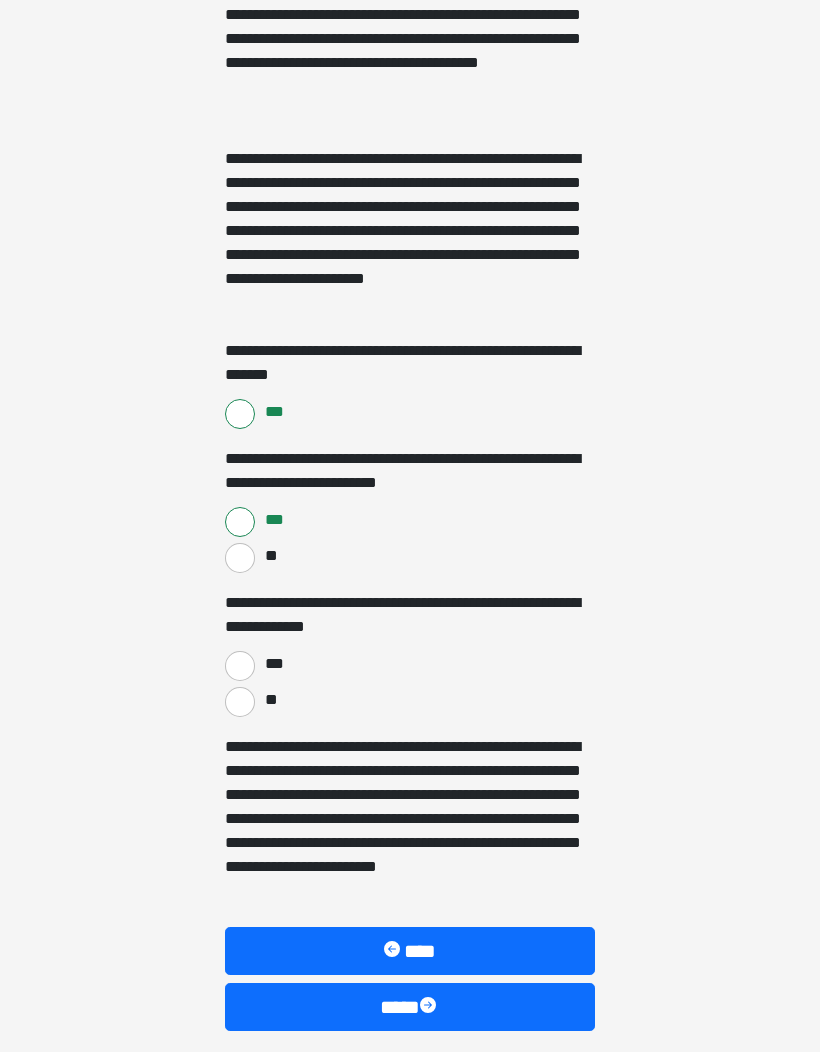 click on "**" at bounding box center [240, 702] 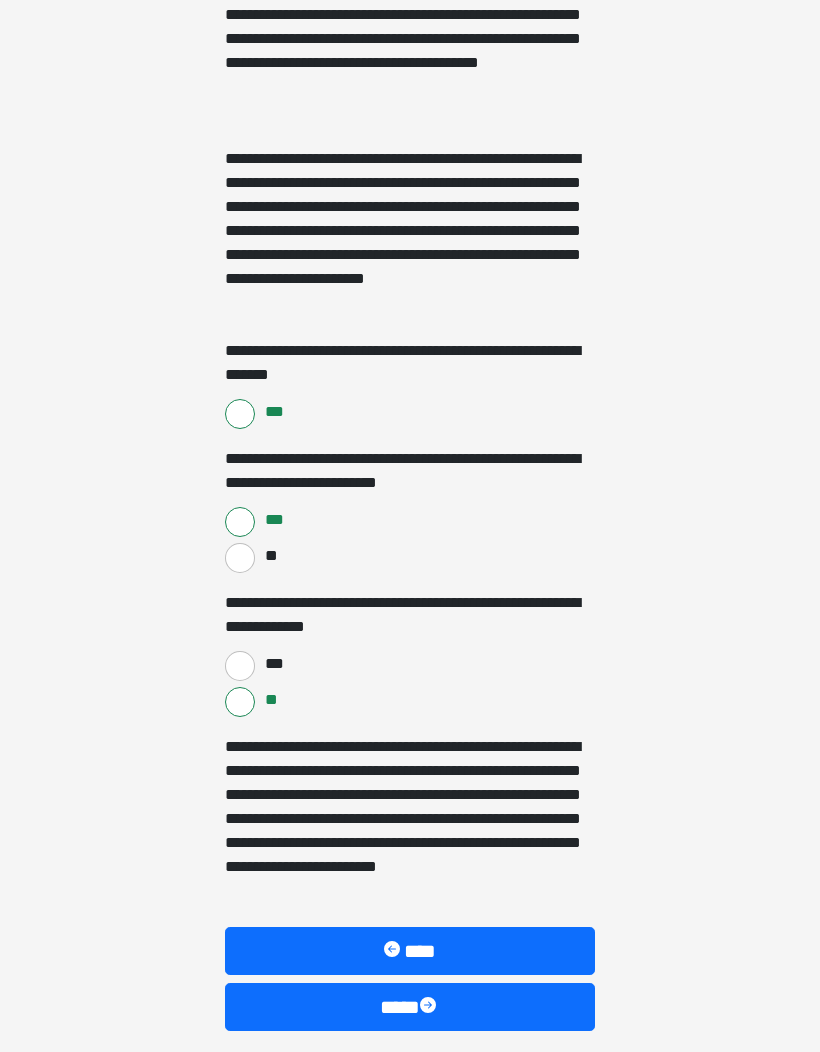 click on "****" at bounding box center (410, 1007) 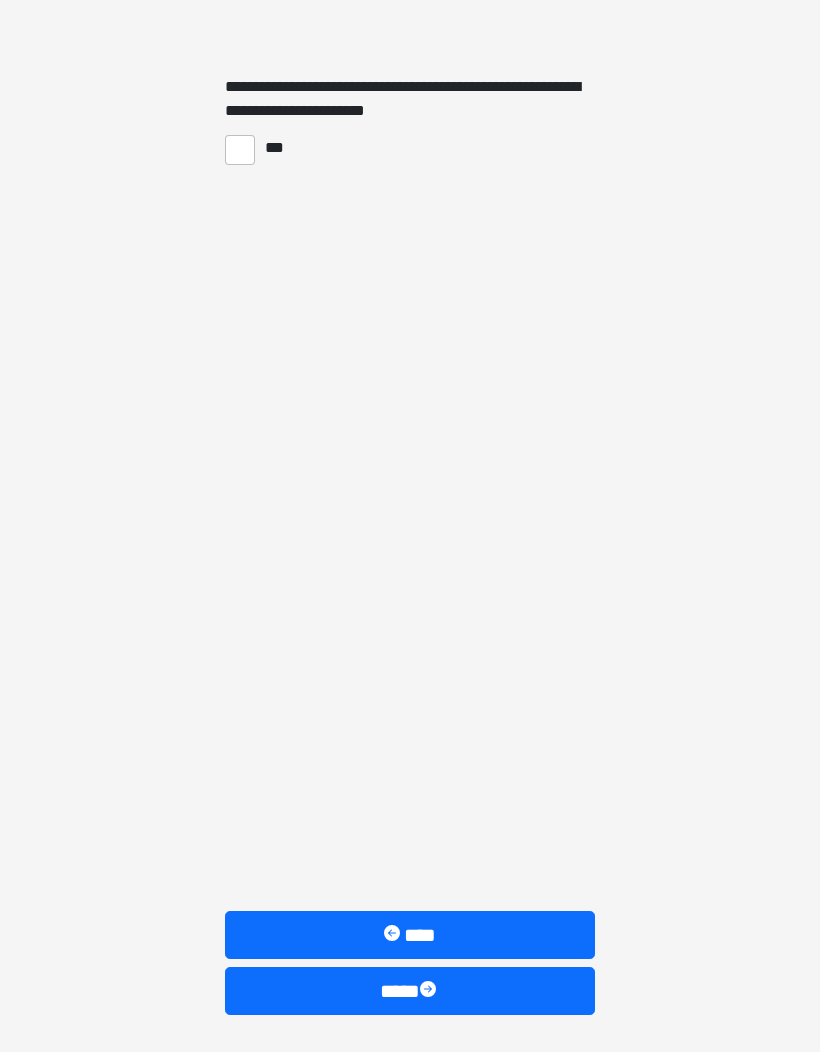 scroll, scrollTop: 424, scrollLeft: 0, axis: vertical 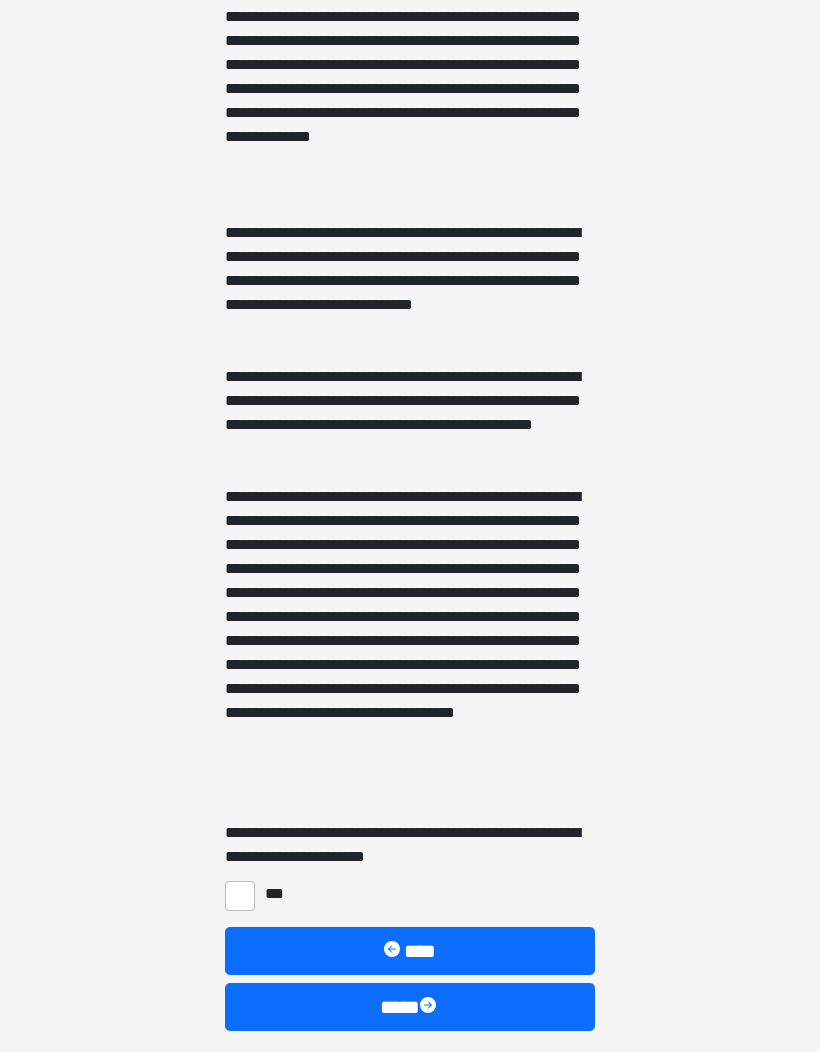 click on "***" at bounding box center (240, 896) 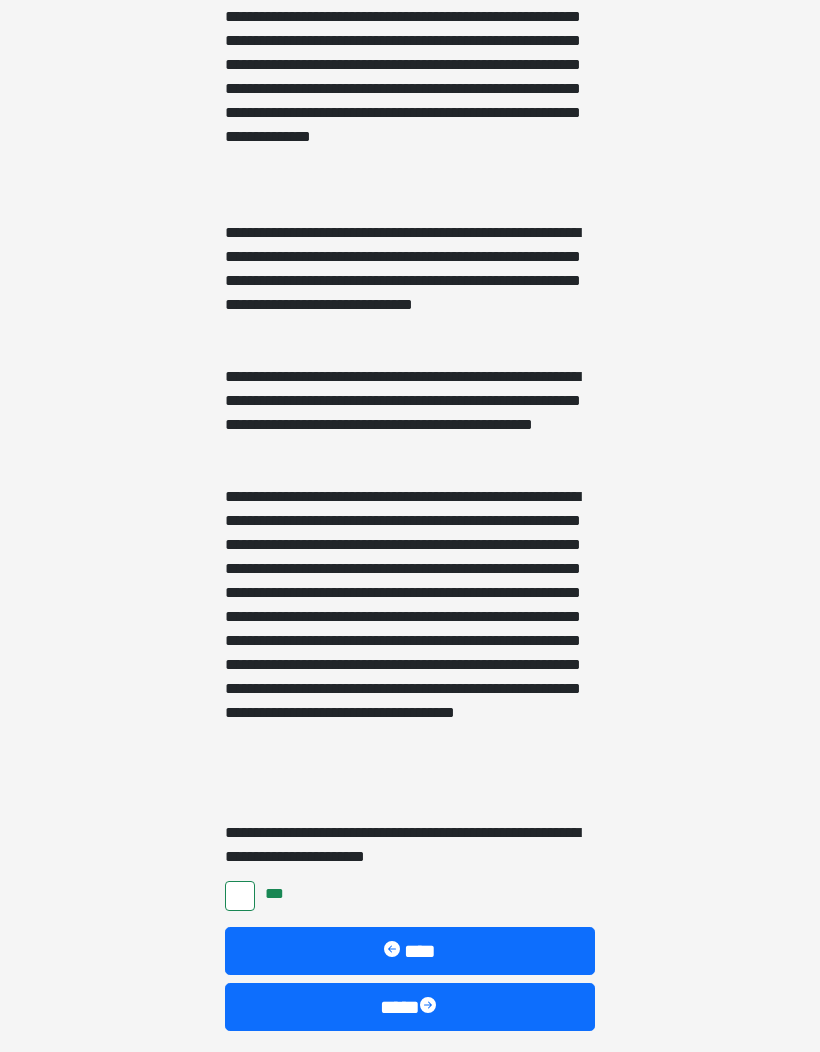 click on "****" at bounding box center [410, 1007] 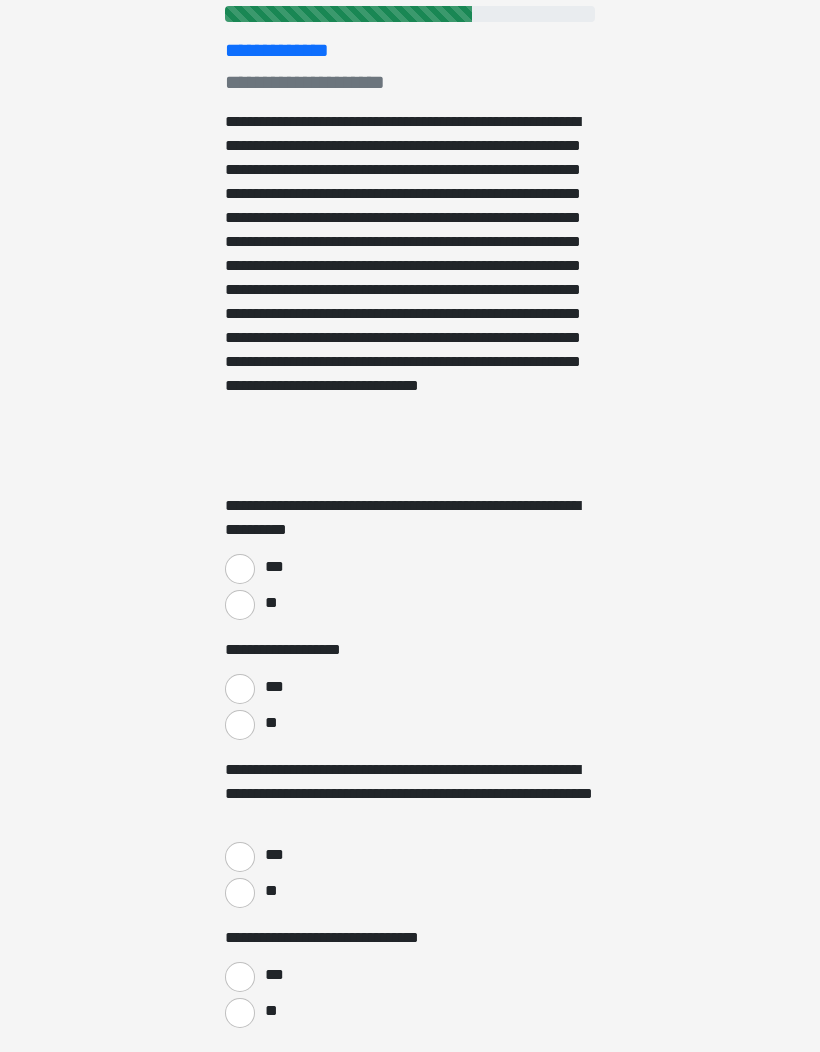 scroll, scrollTop: 262, scrollLeft: 0, axis: vertical 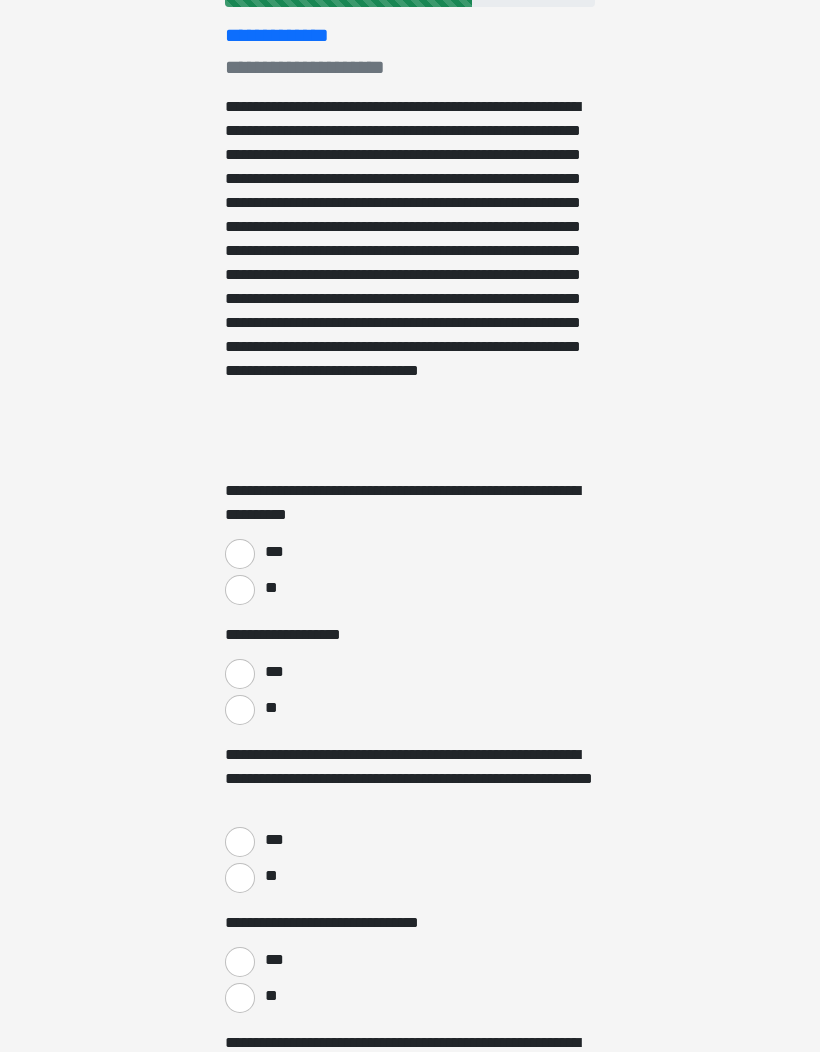 click on "**" at bounding box center [272, 588] 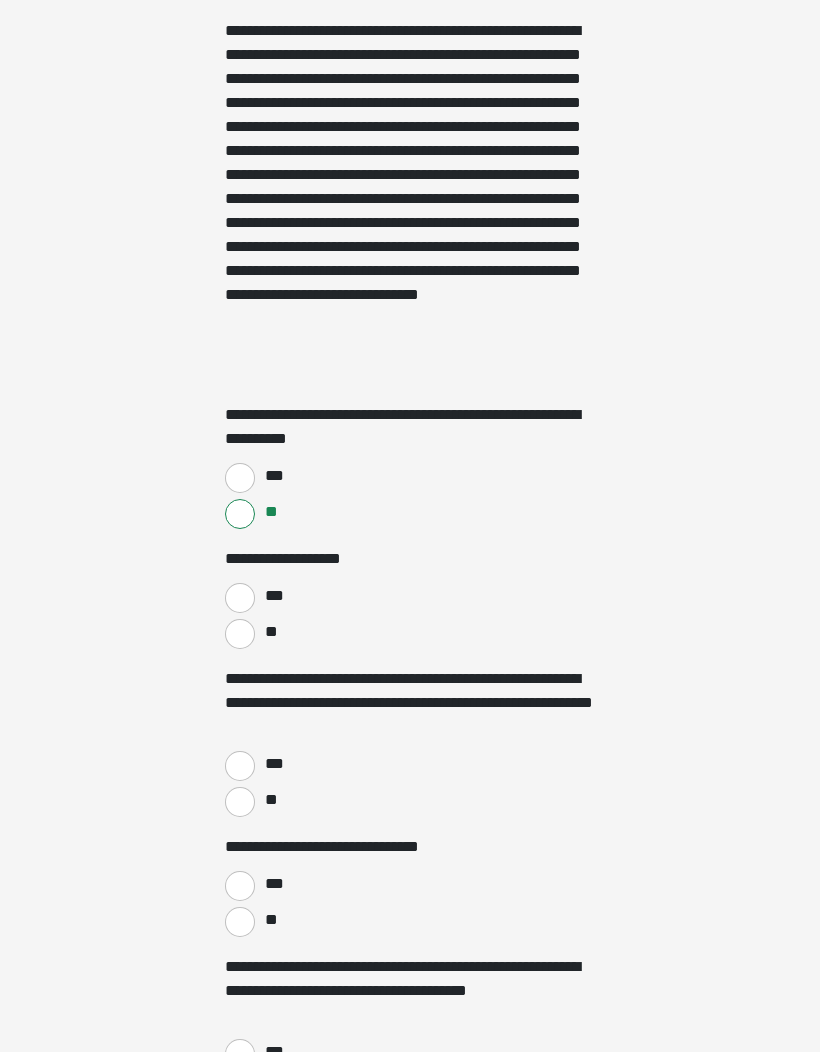 click on "**" at bounding box center (240, 634) 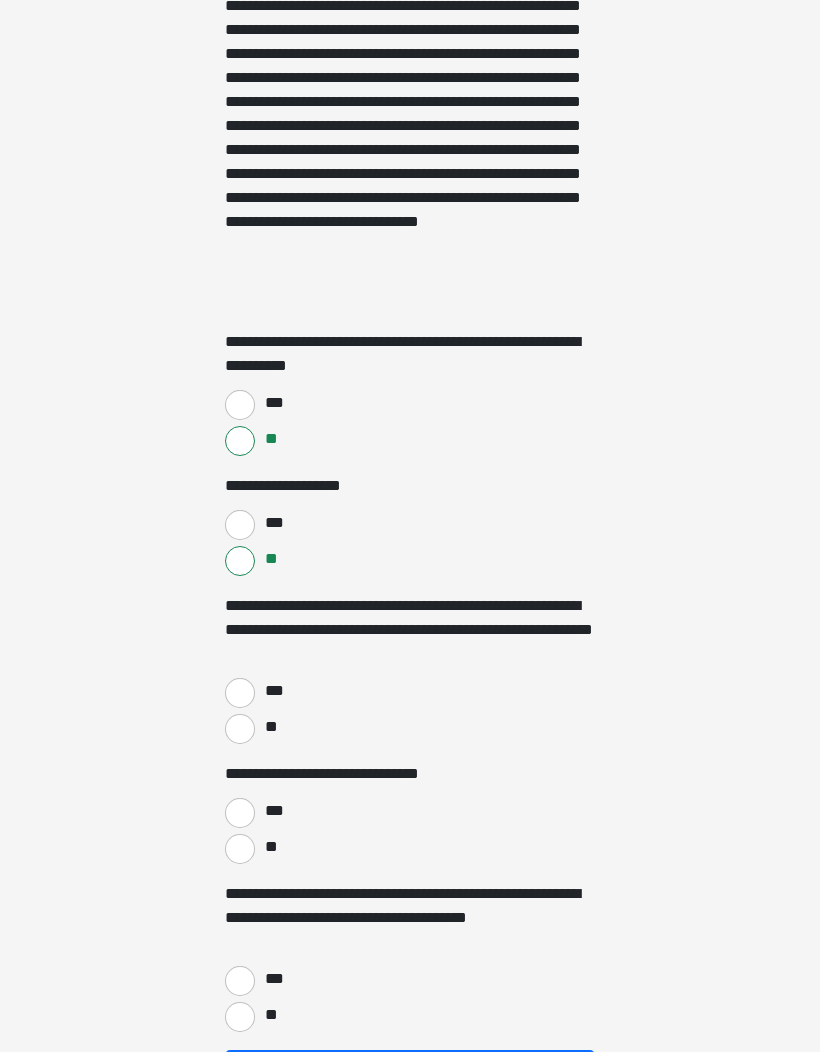 scroll, scrollTop: 534, scrollLeft: 0, axis: vertical 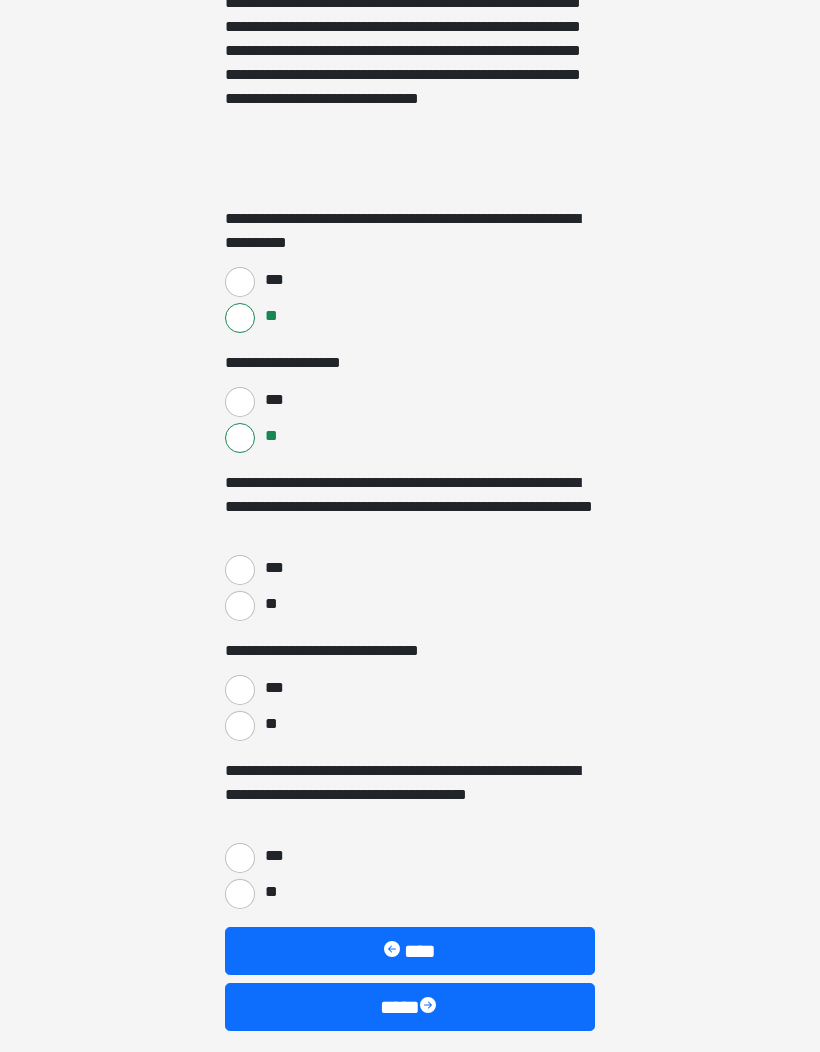 click on "**" at bounding box center [240, 606] 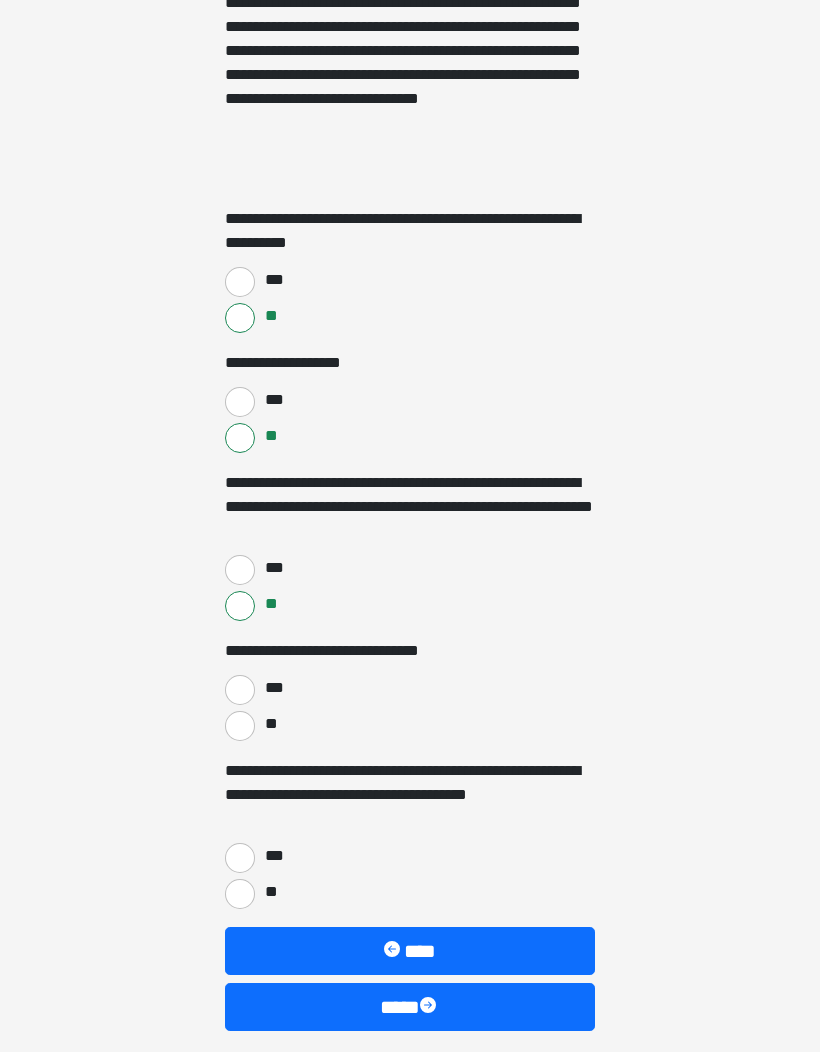 scroll, scrollTop: 616, scrollLeft: 0, axis: vertical 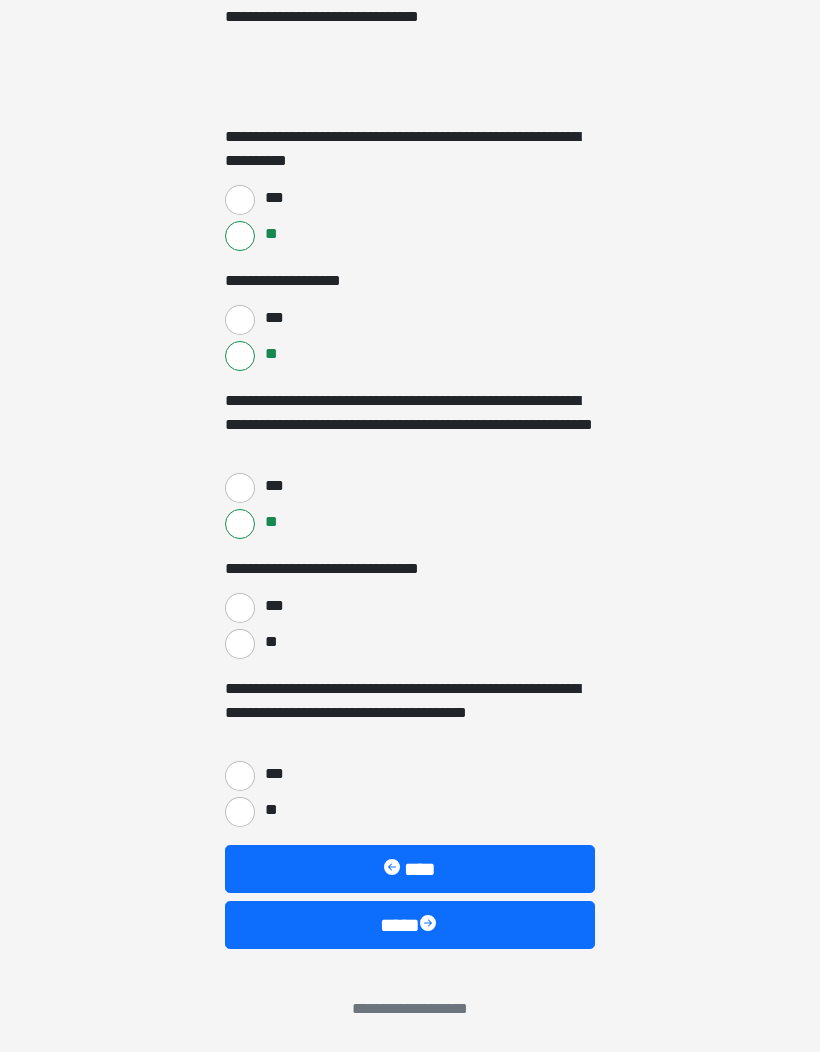 click on "**" at bounding box center (240, 644) 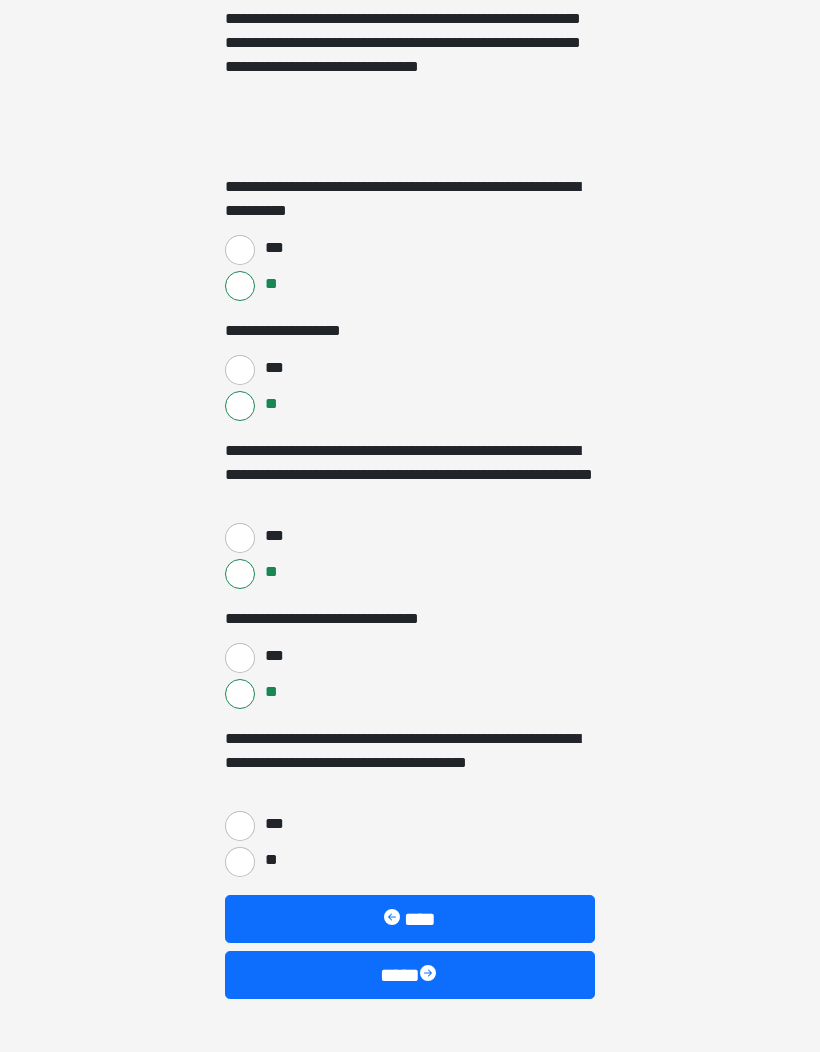 scroll, scrollTop: 531, scrollLeft: 0, axis: vertical 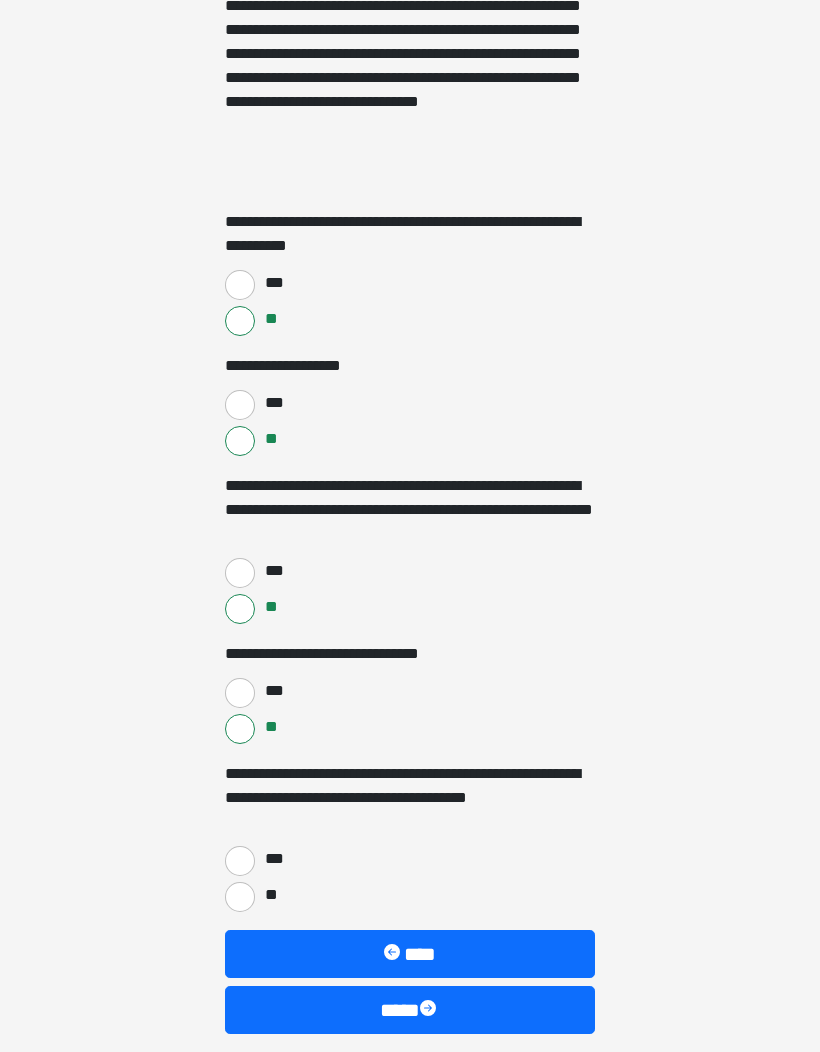 click on "***" at bounding box center (240, 861) 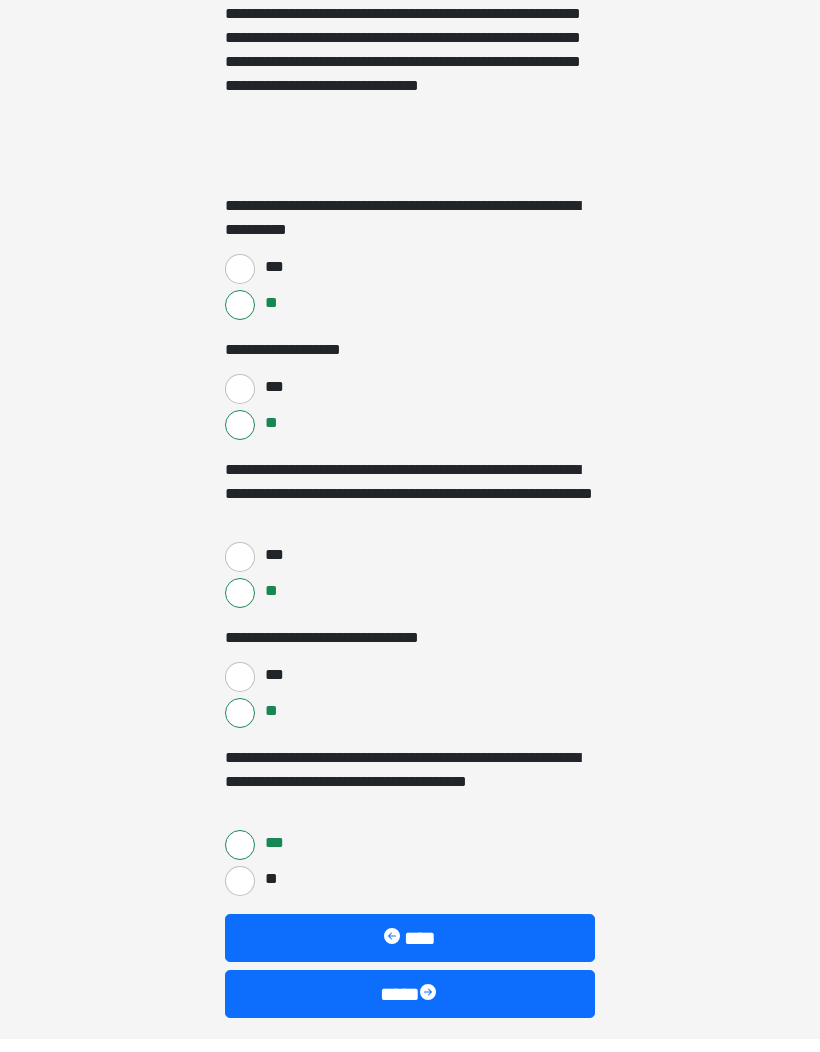 scroll, scrollTop: 534, scrollLeft: 0, axis: vertical 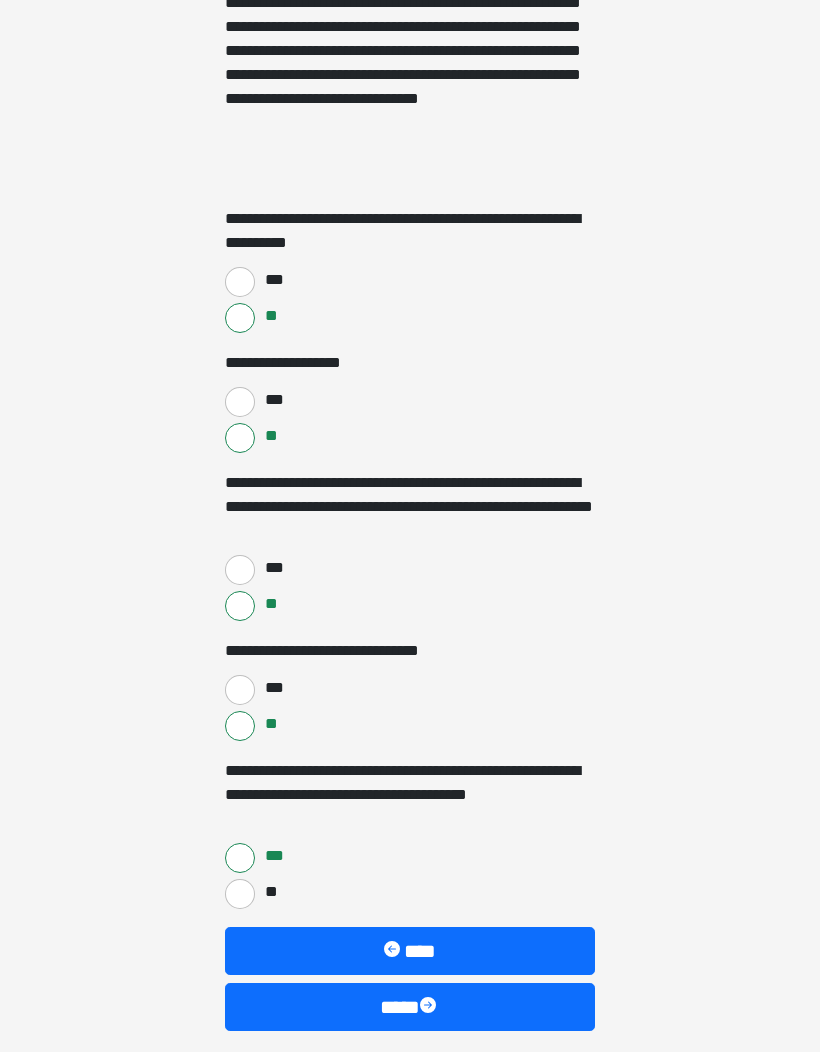 click on "****" at bounding box center [410, 1007] 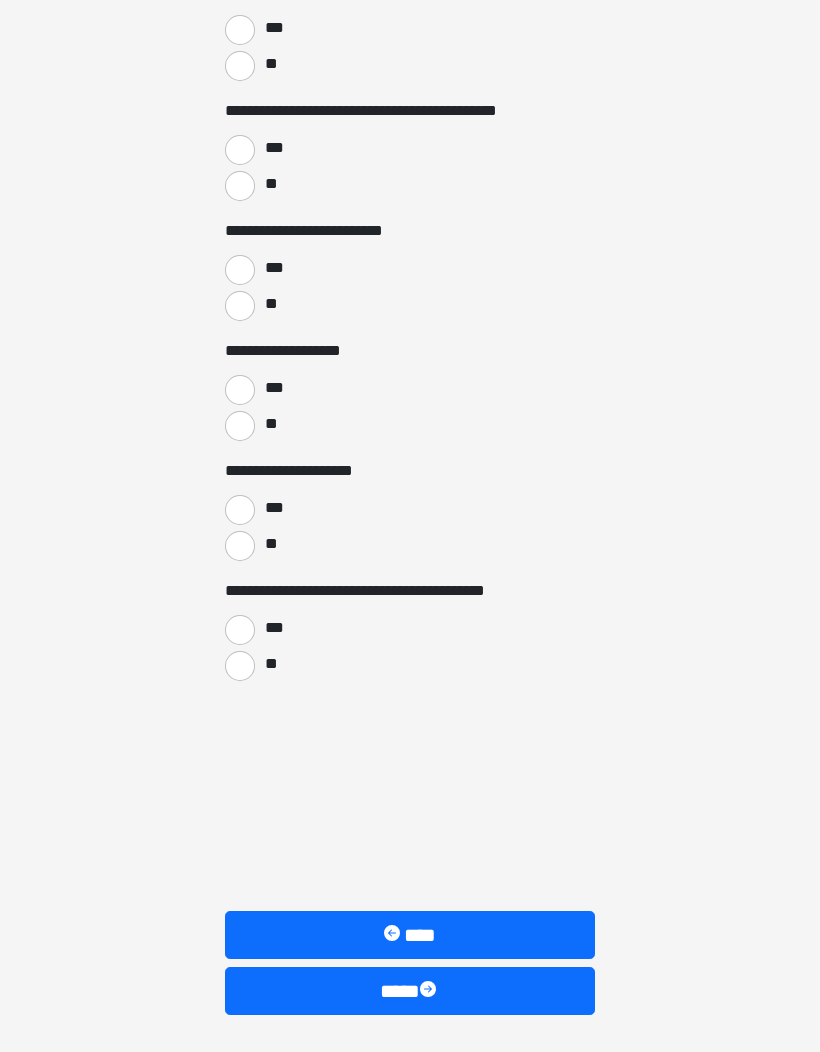 click on "**********" at bounding box center [410, -8] 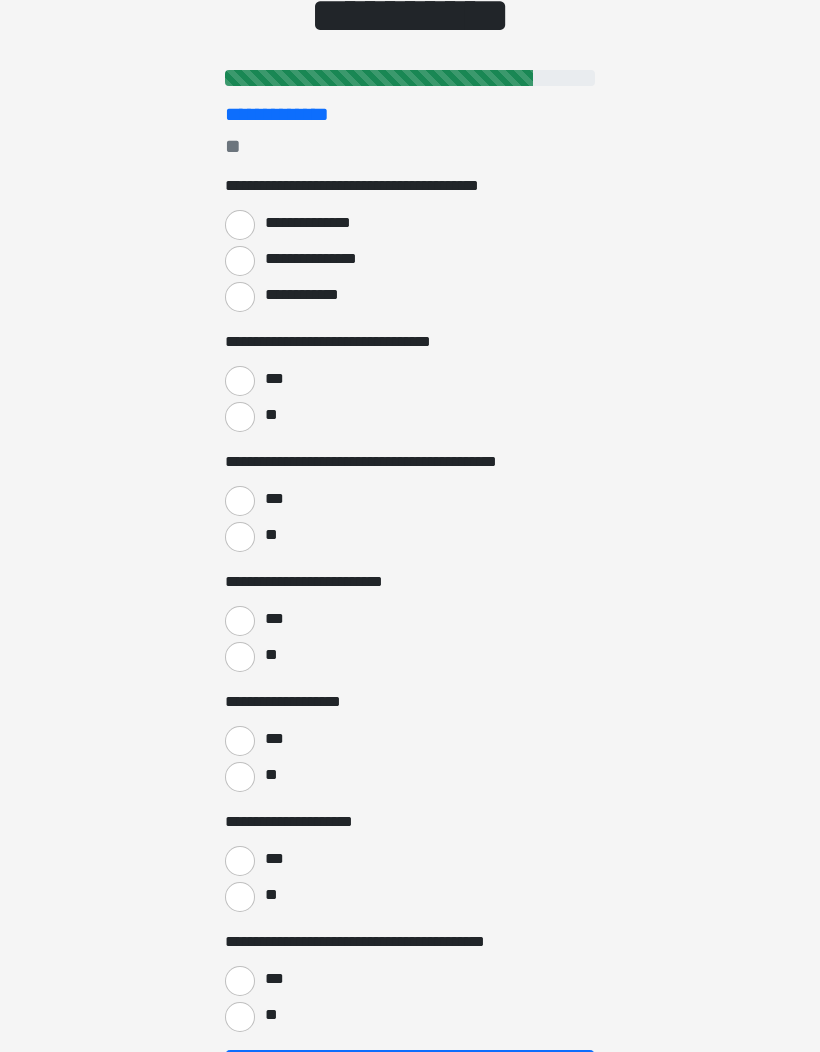scroll, scrollTop: 203, scrollLeft: 0, axis: vertical 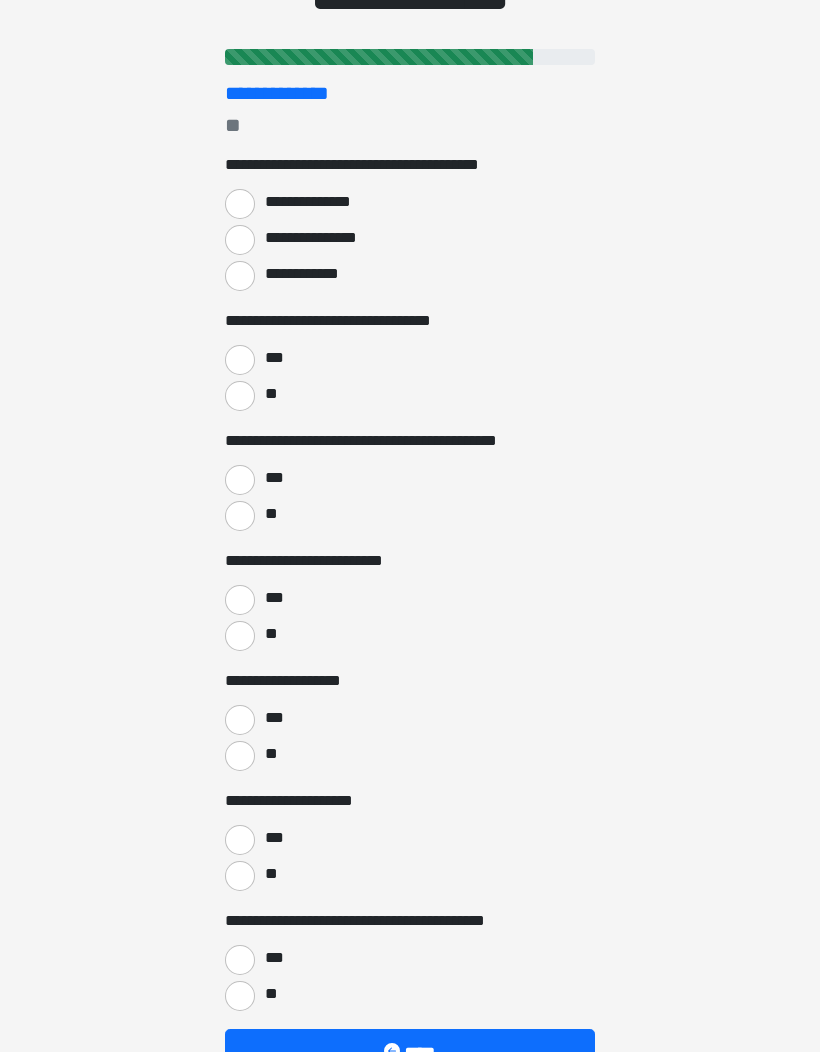 click on "**********" at bounding box center [240, 241] 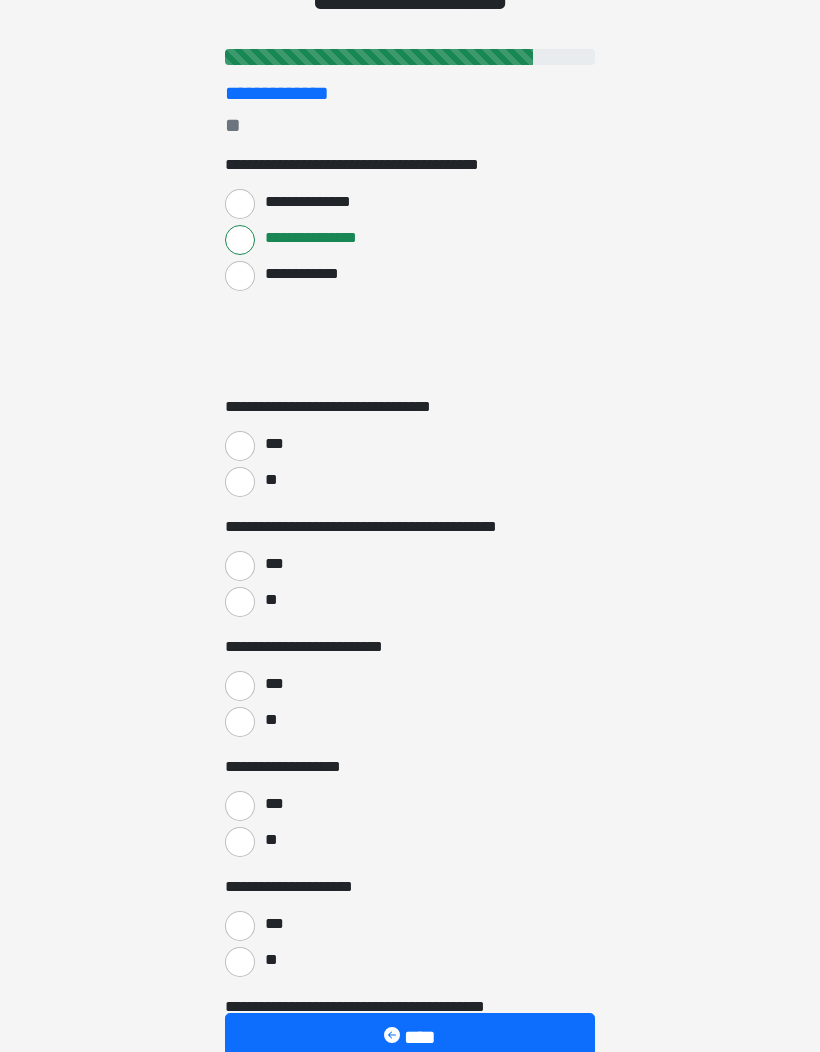 scroll, scrollTop: 204, scrollLeft: 0, axis: vertical 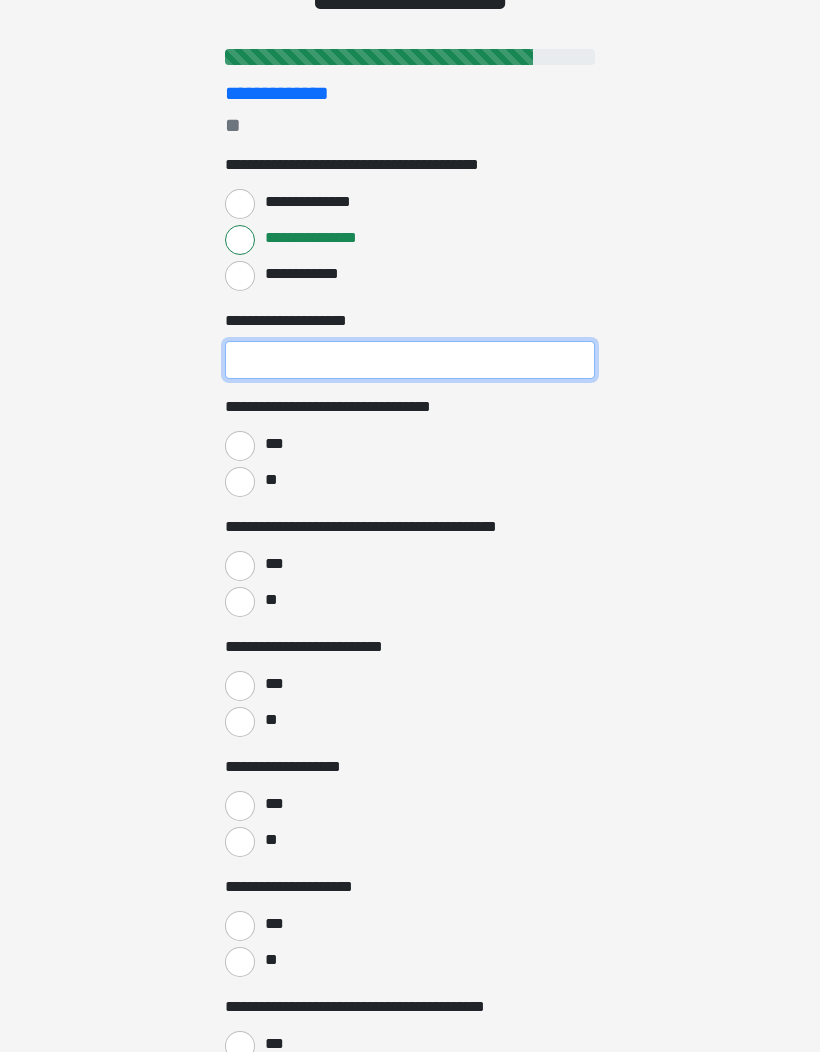 click on "**********" at bounding box center [410, 360] 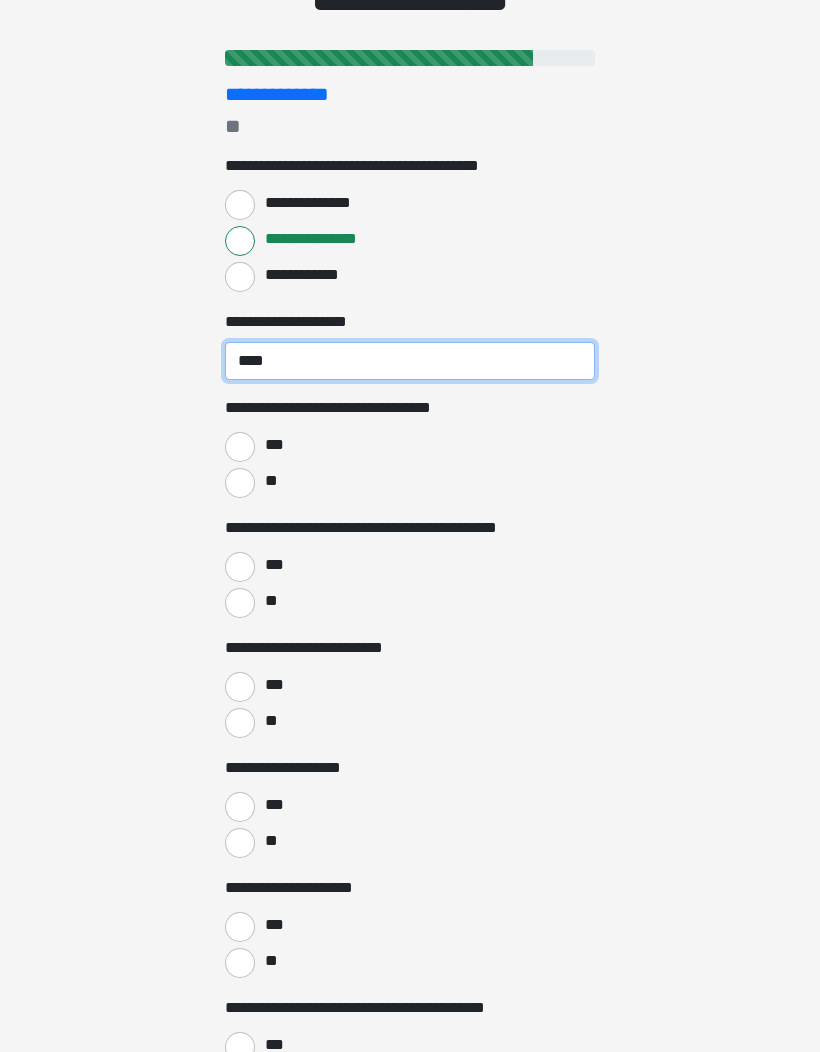 scroll, scrollTop: 0, scrollLeft: 0, axis: both 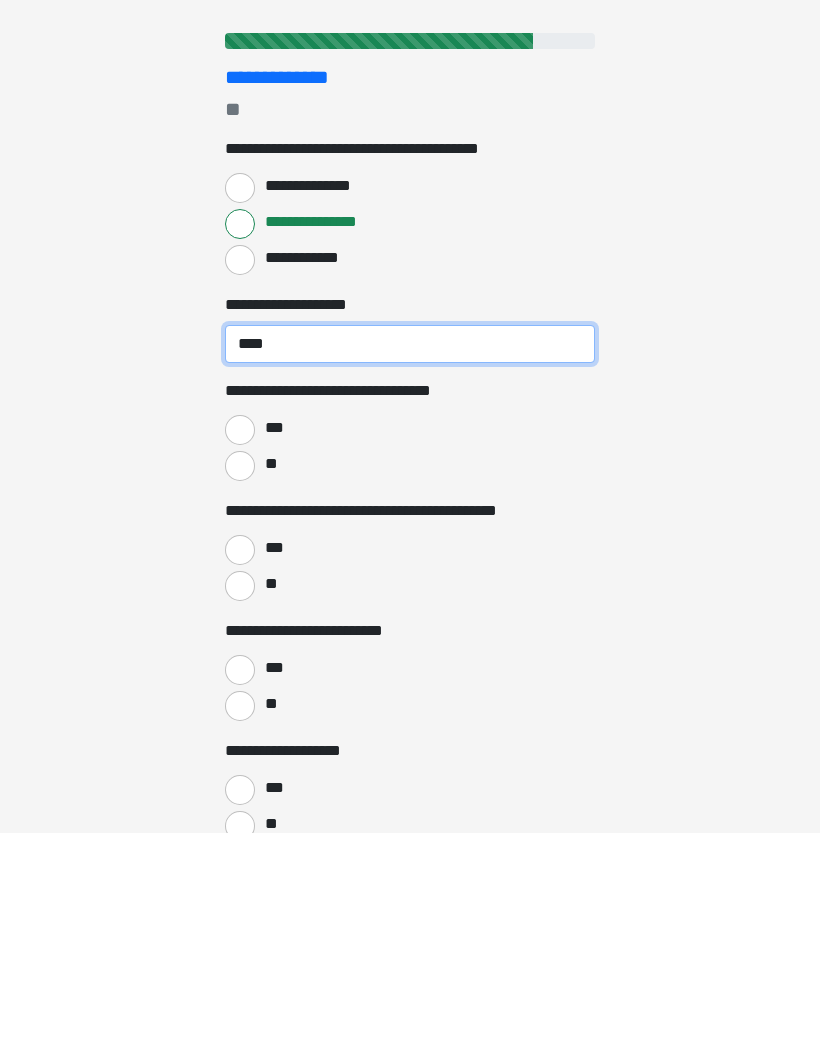 type on "****" 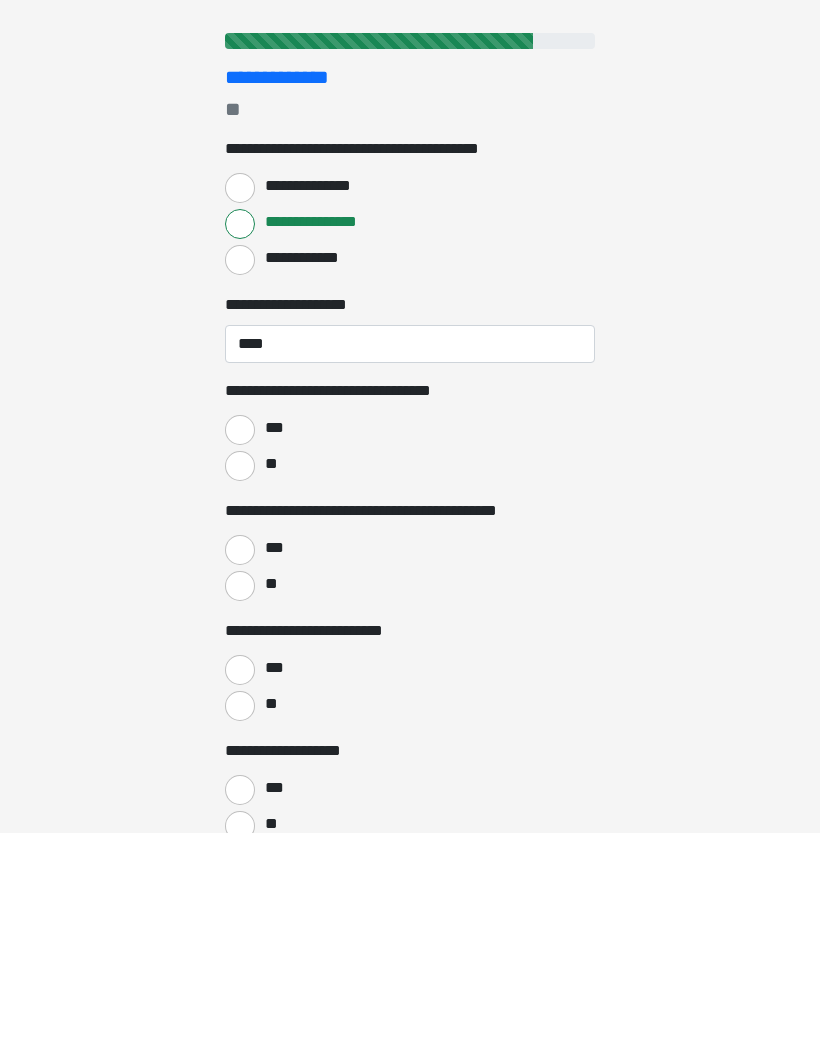 click on "**" at bounding box center (240, 686) 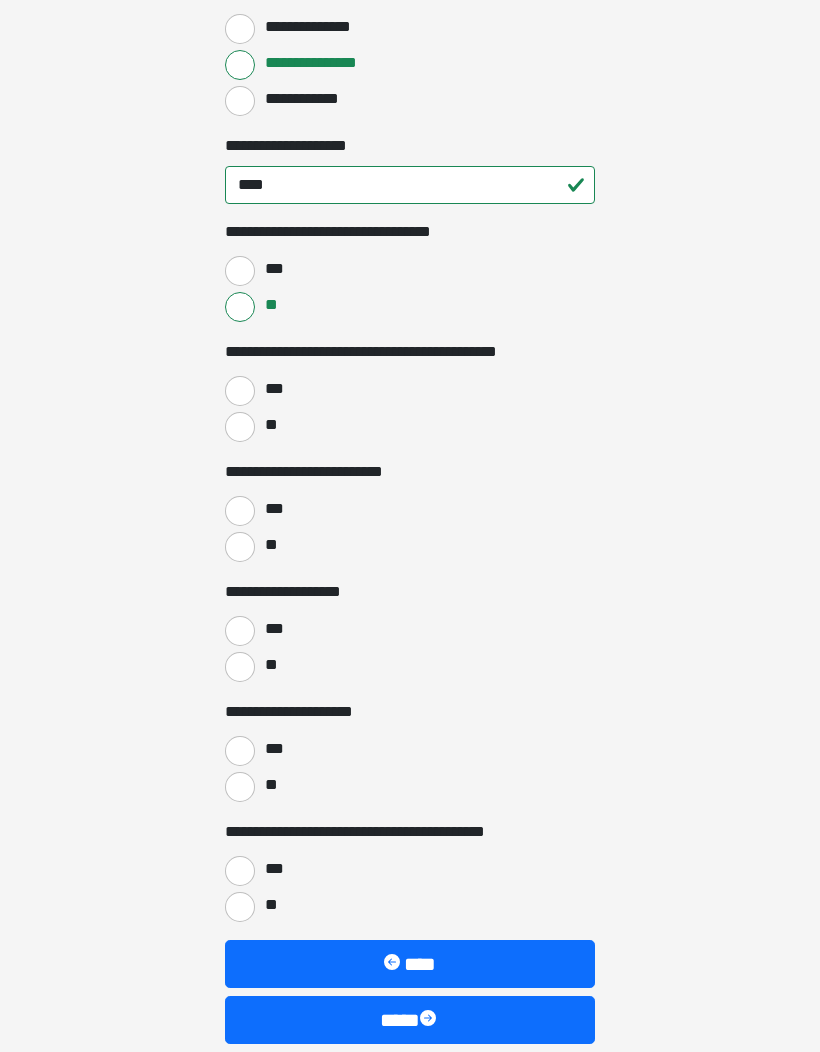 click on "**" at bounding box center [240, 428] 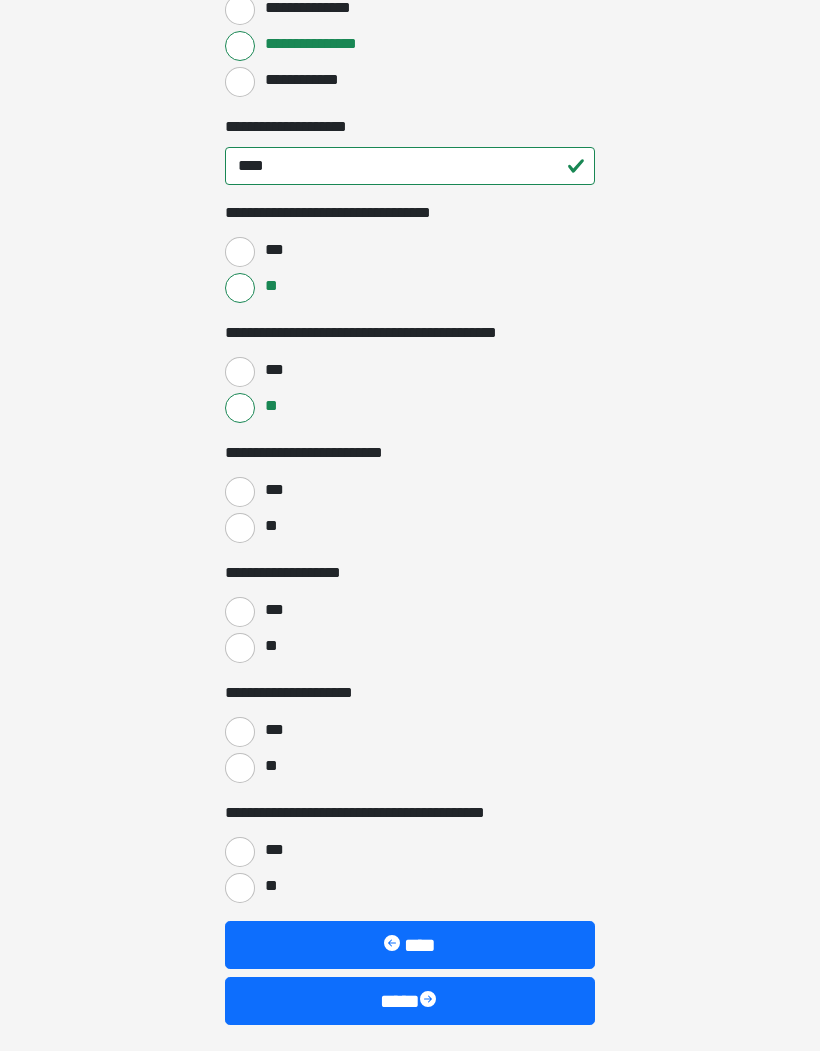 scroll, scrollTop: 392, scrollLeft: 0, axis: vertical 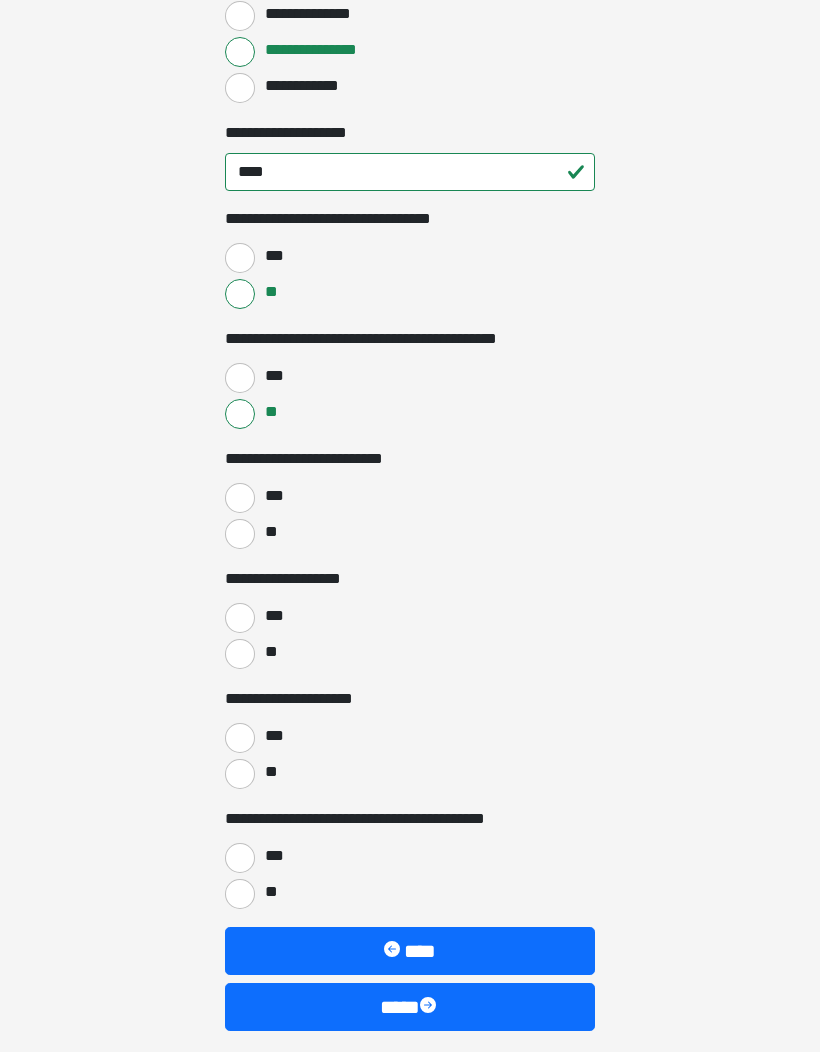 click on "**" at bounding box center (240, 534) 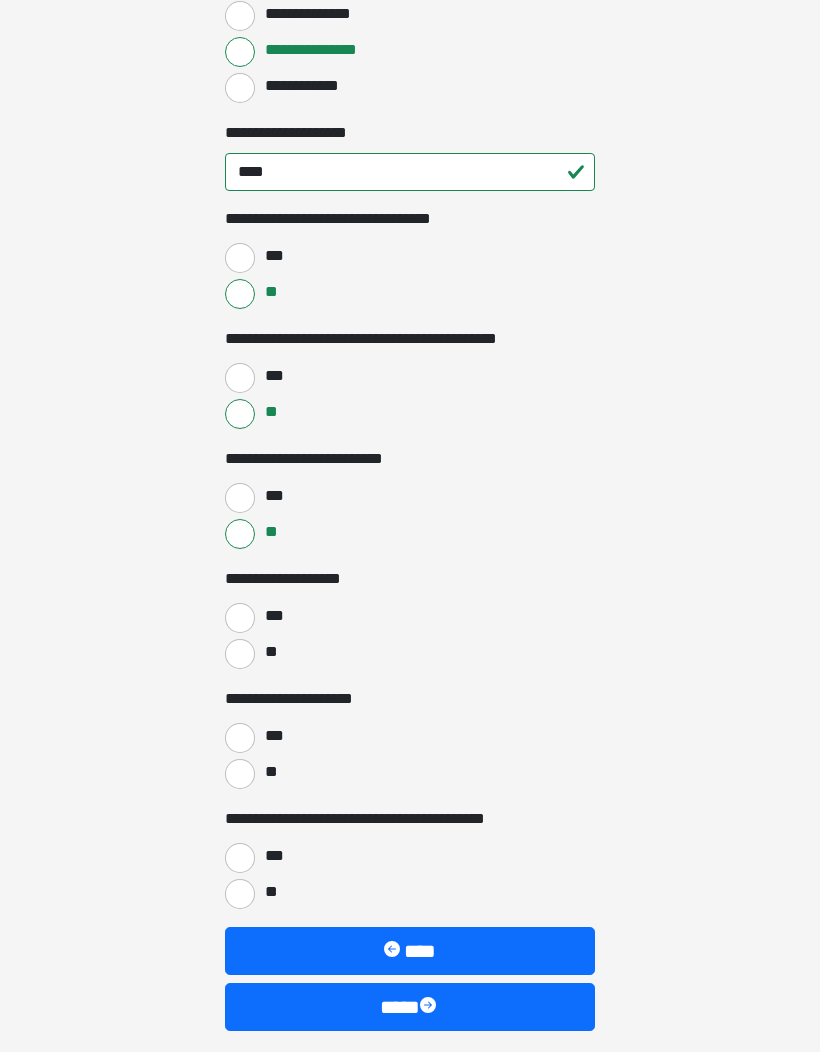 click on "**" at bounding box center [240, 654] 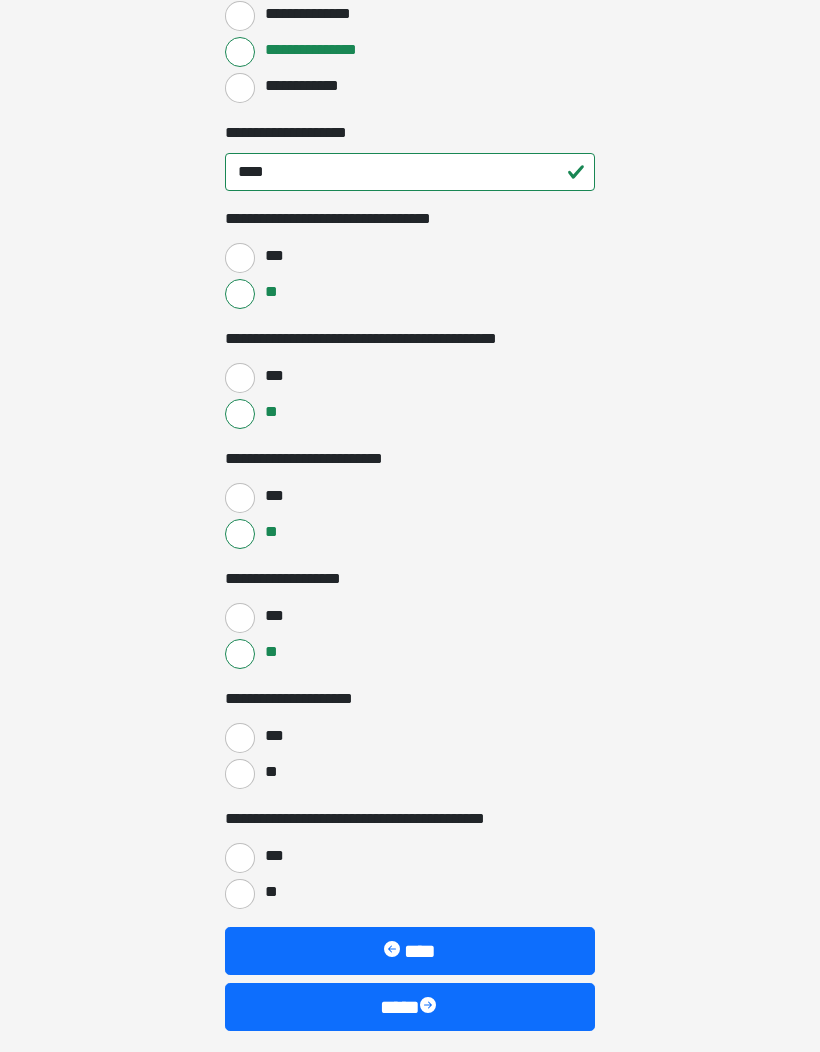 scroll, scrollTop: 474, scrollLeft: 0, axis: vertical 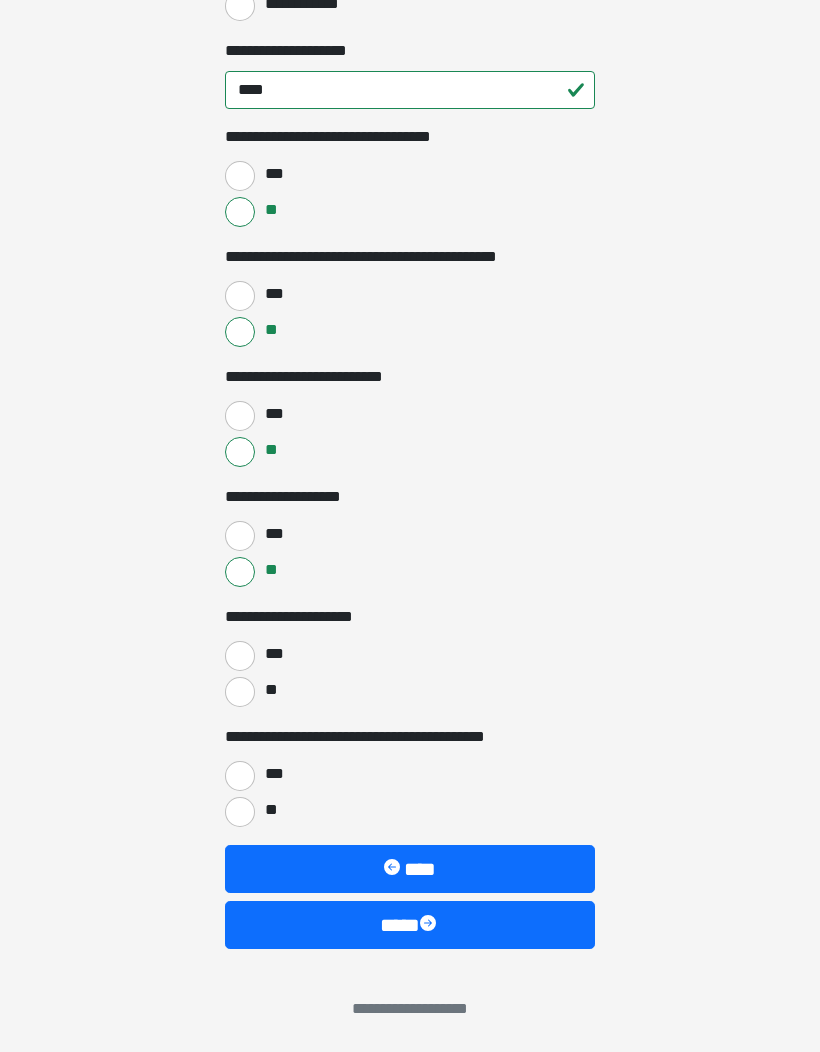 click on "**" at bounding box center [240, 692] 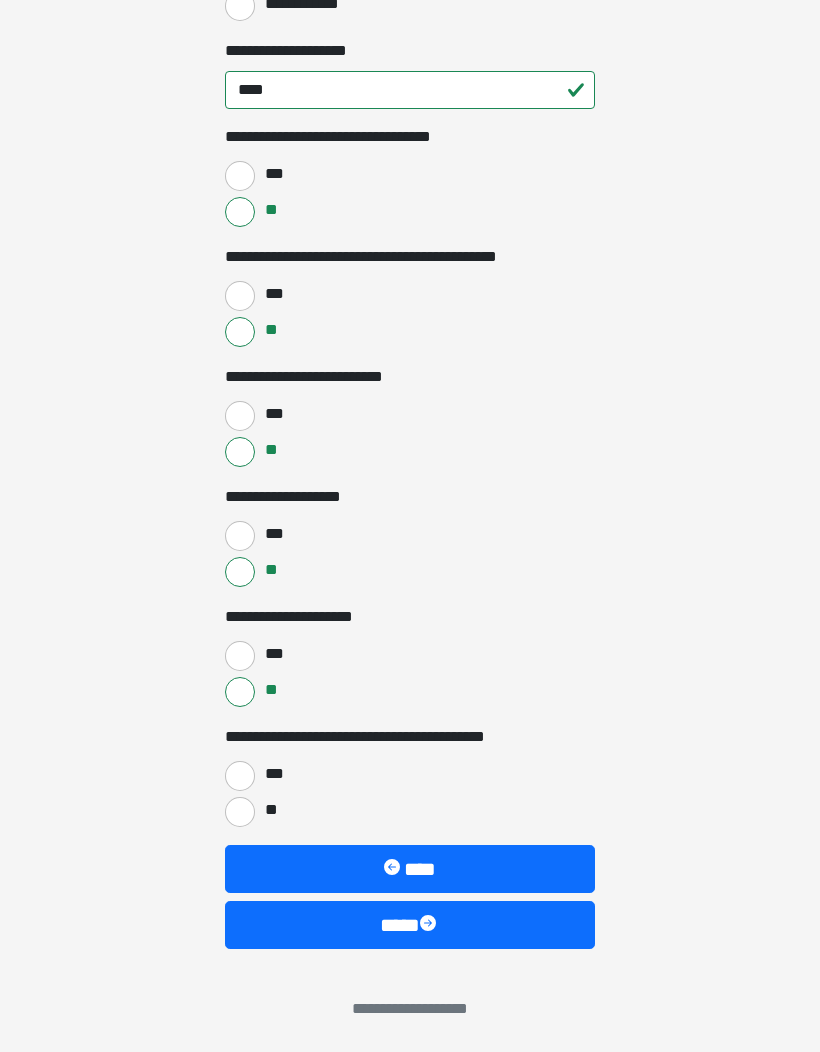 click on "**" at bounding box center [240, 812] 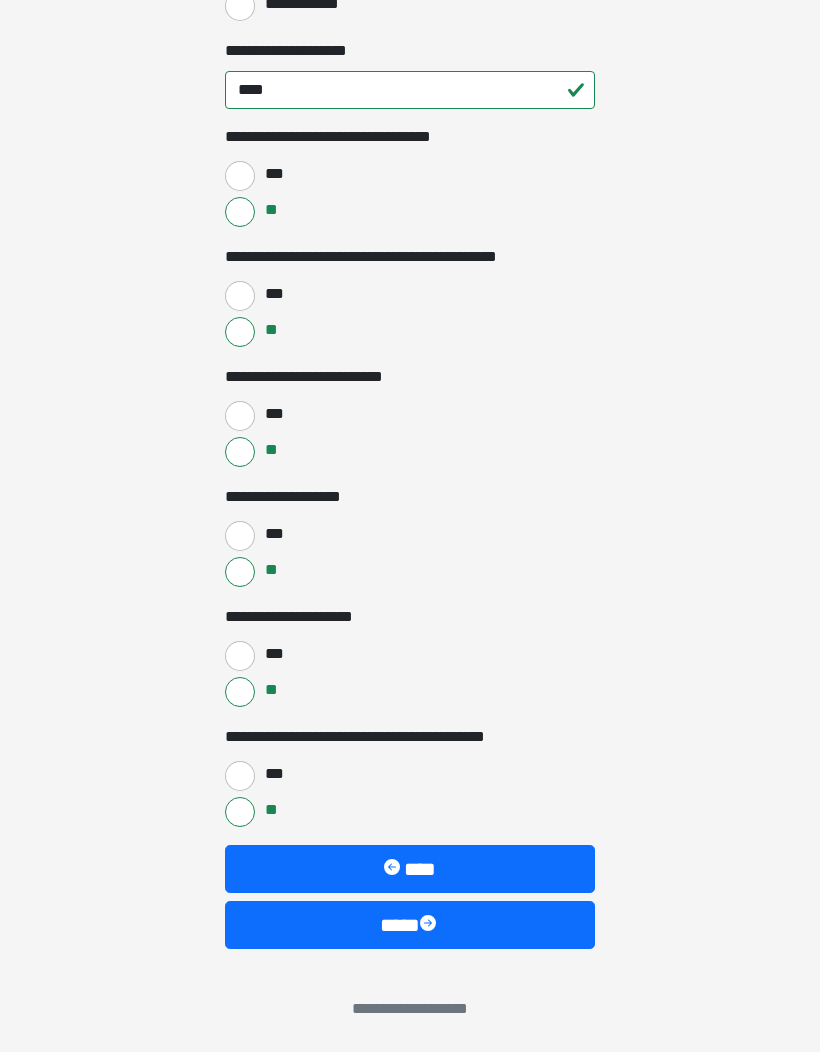 click on "****" at bounding box center (410, 925) 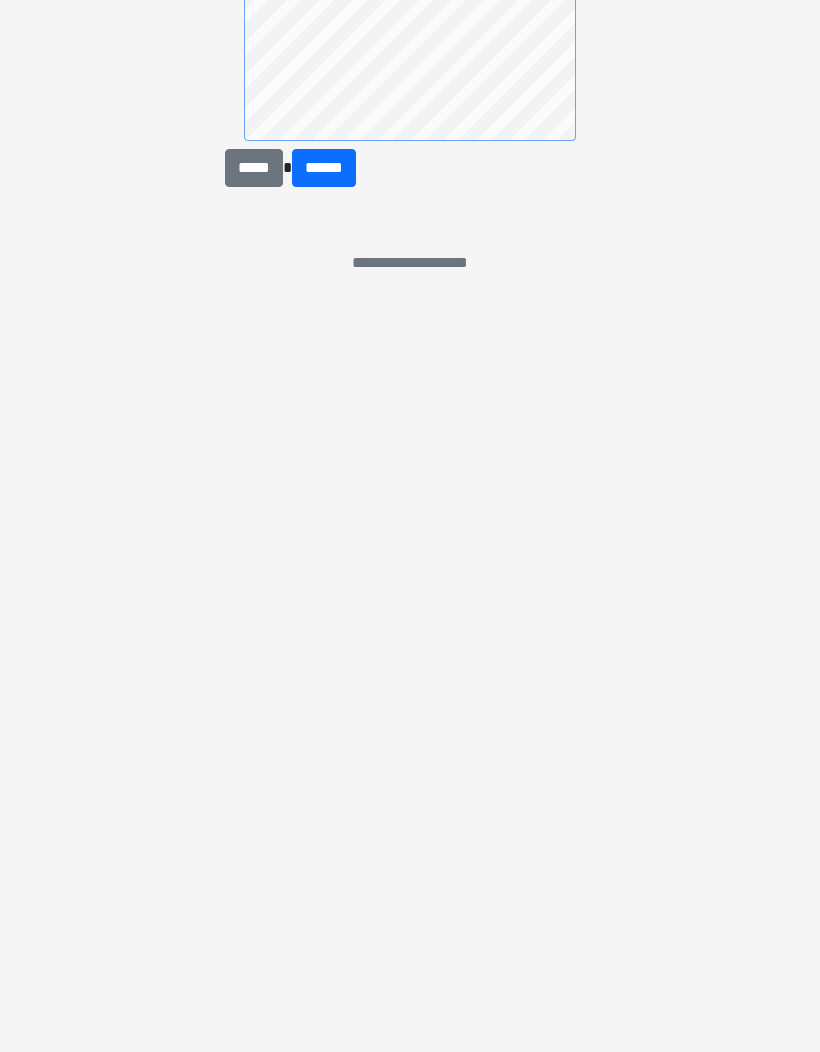 scroll, scrollTop: 0, scrollLeft: 0, axis: both 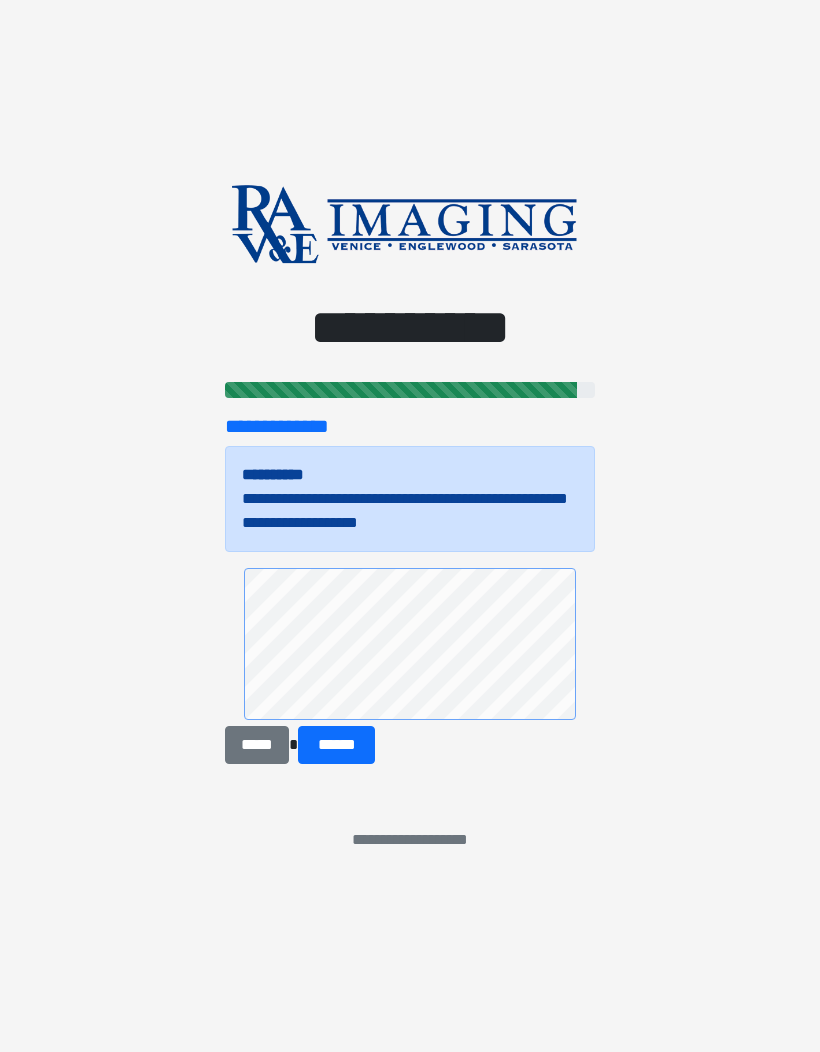 click on "******" at bounding box center [336, 745] 